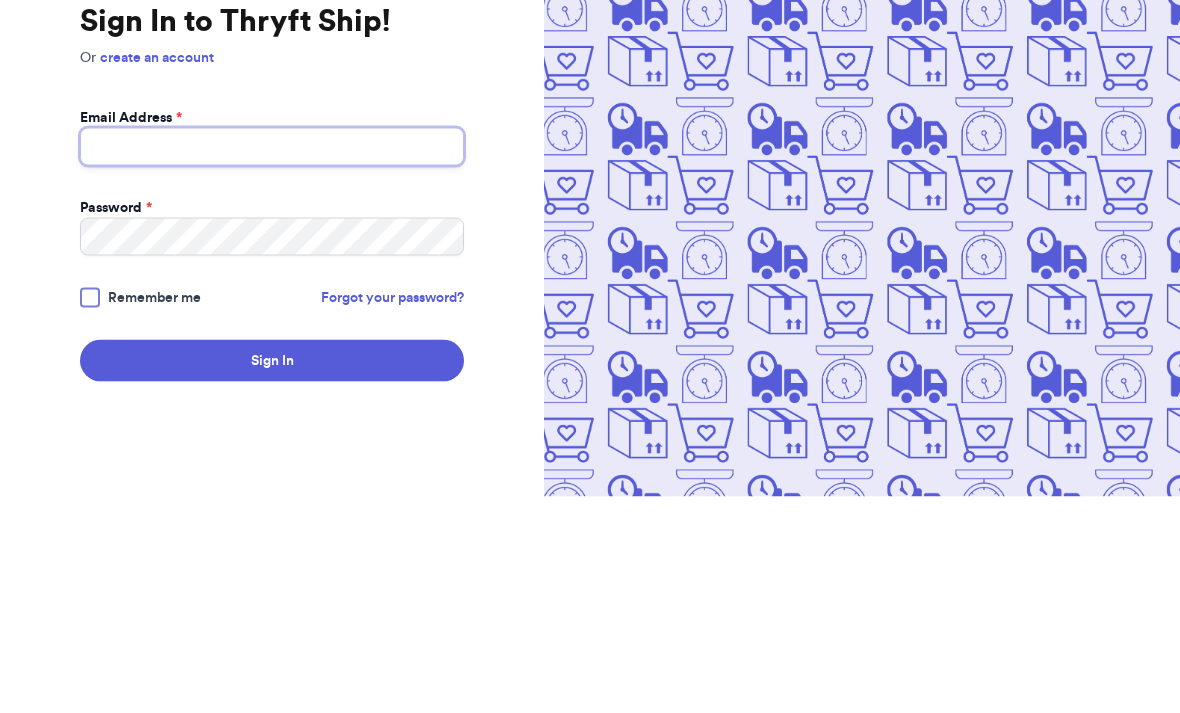 scroll, scrollTop: 217, scrollLeft: 0, axis: vertical 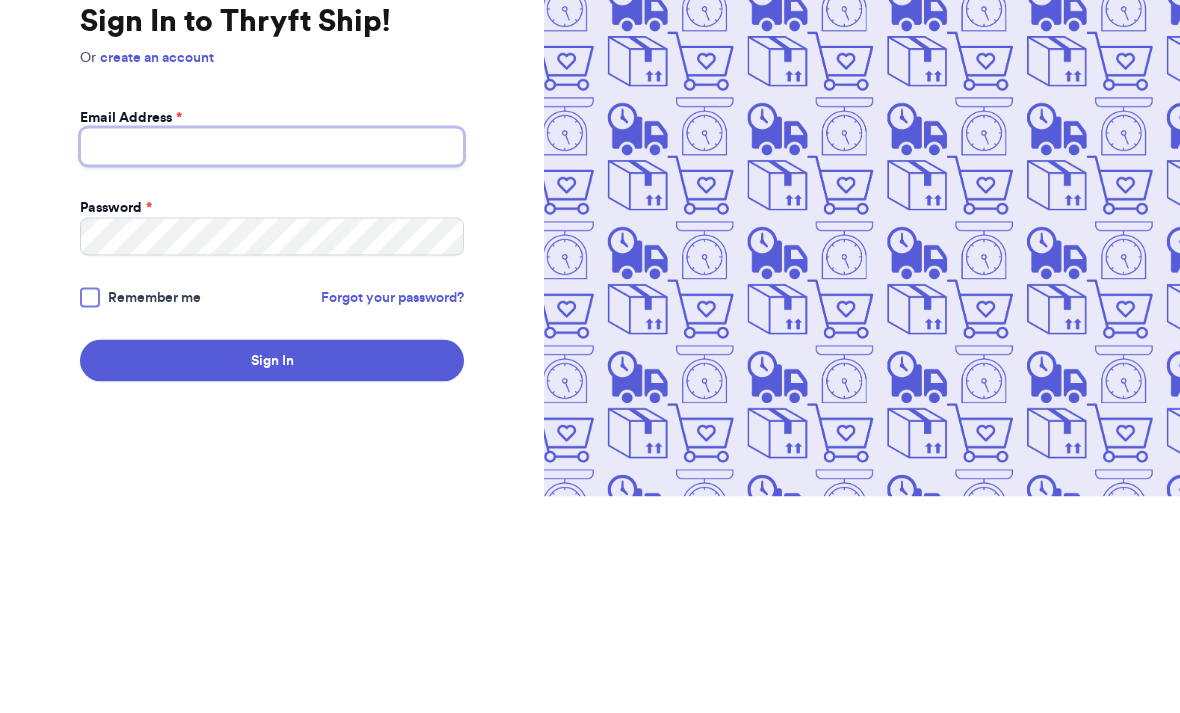 type on "[EMAIL]" 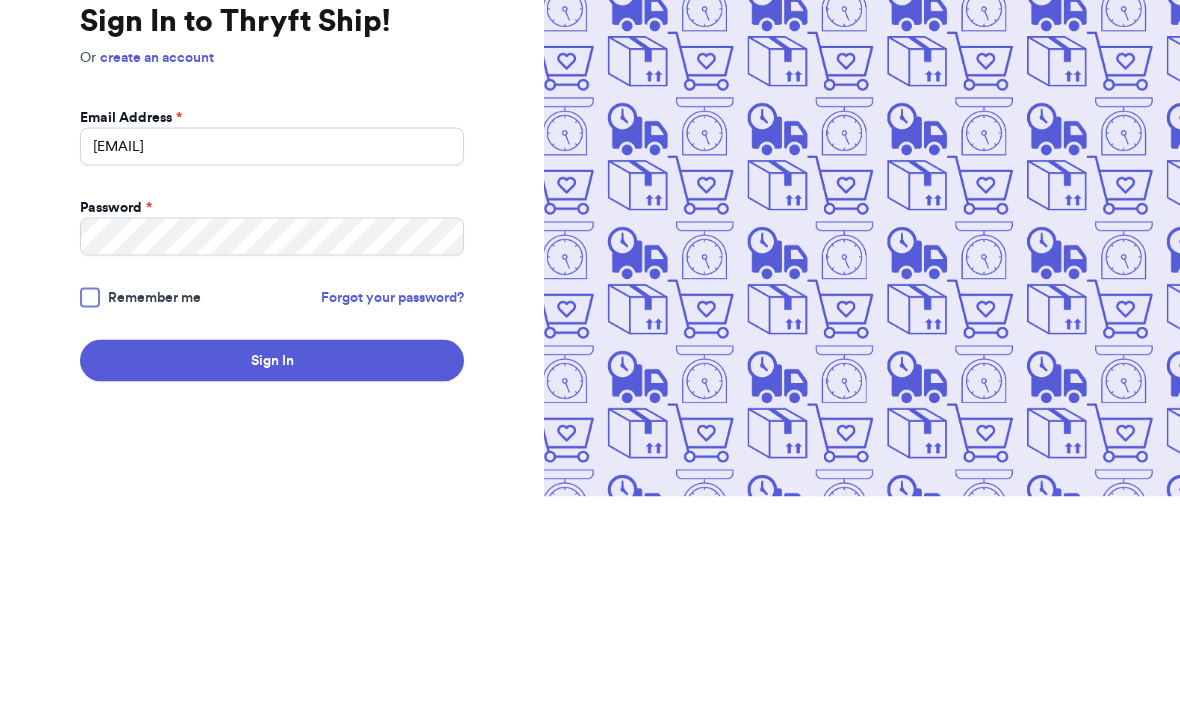 click on "Sign In" at bounding box center (272, 577) 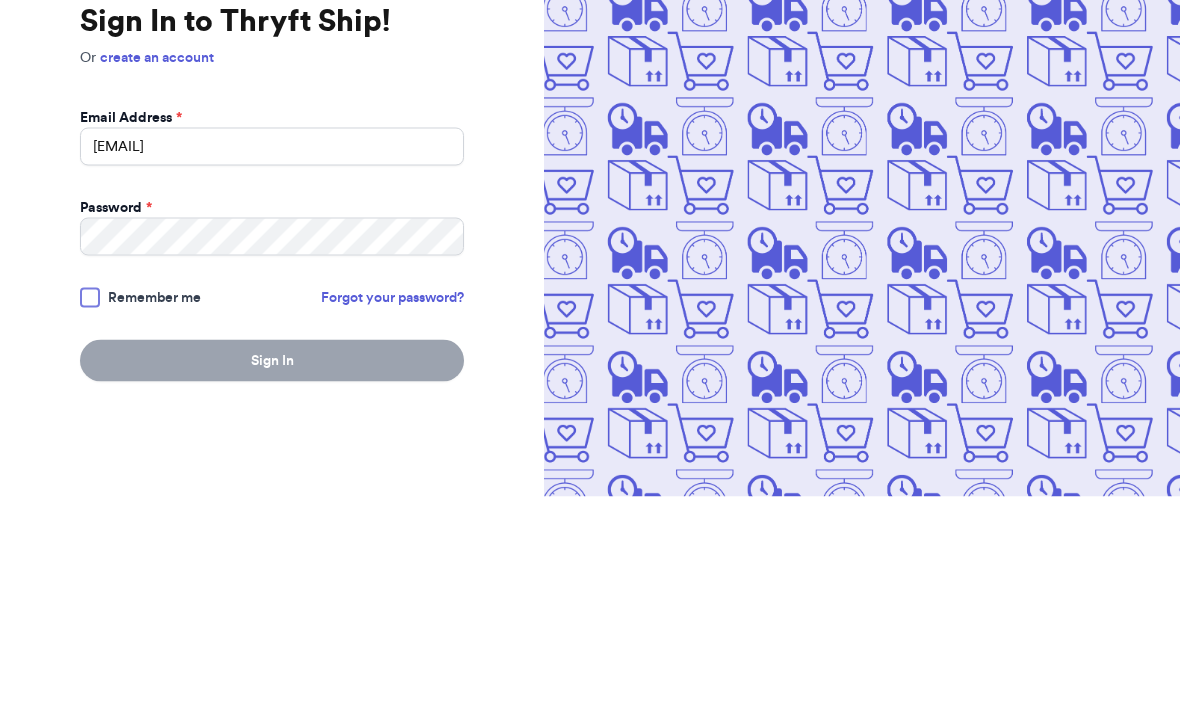 scroll, scrollTop: 67, scrollLeft: 0, axis: vertical 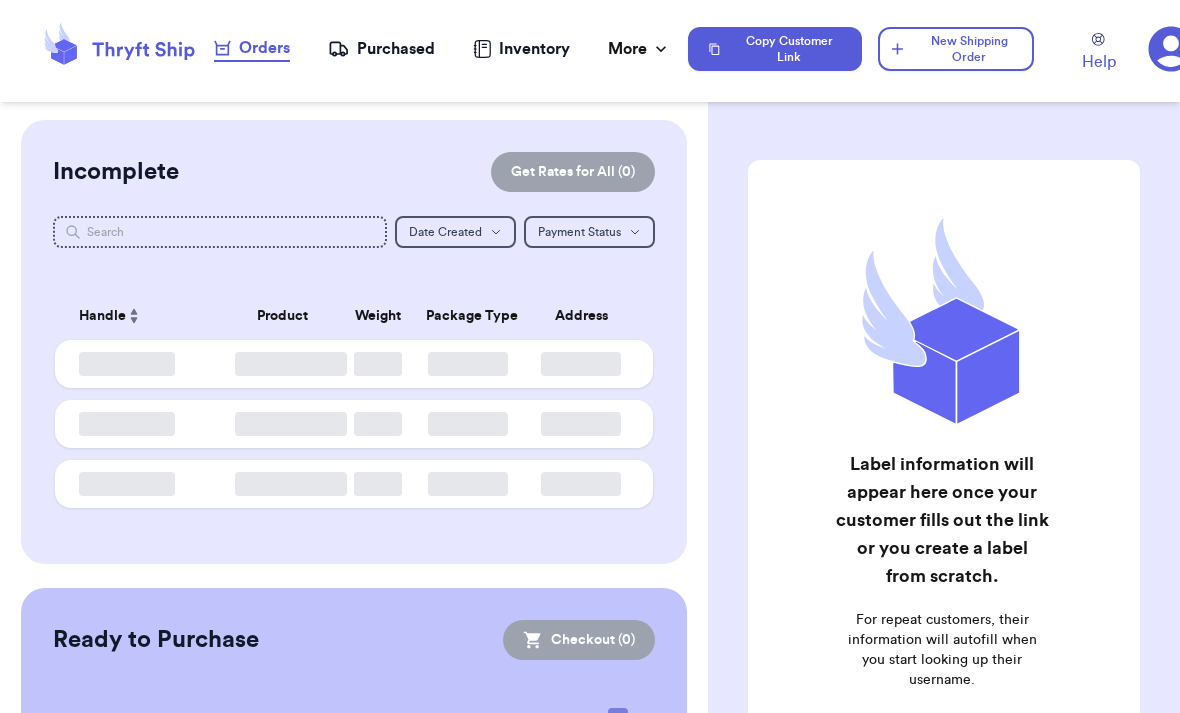 checkbox on "false" 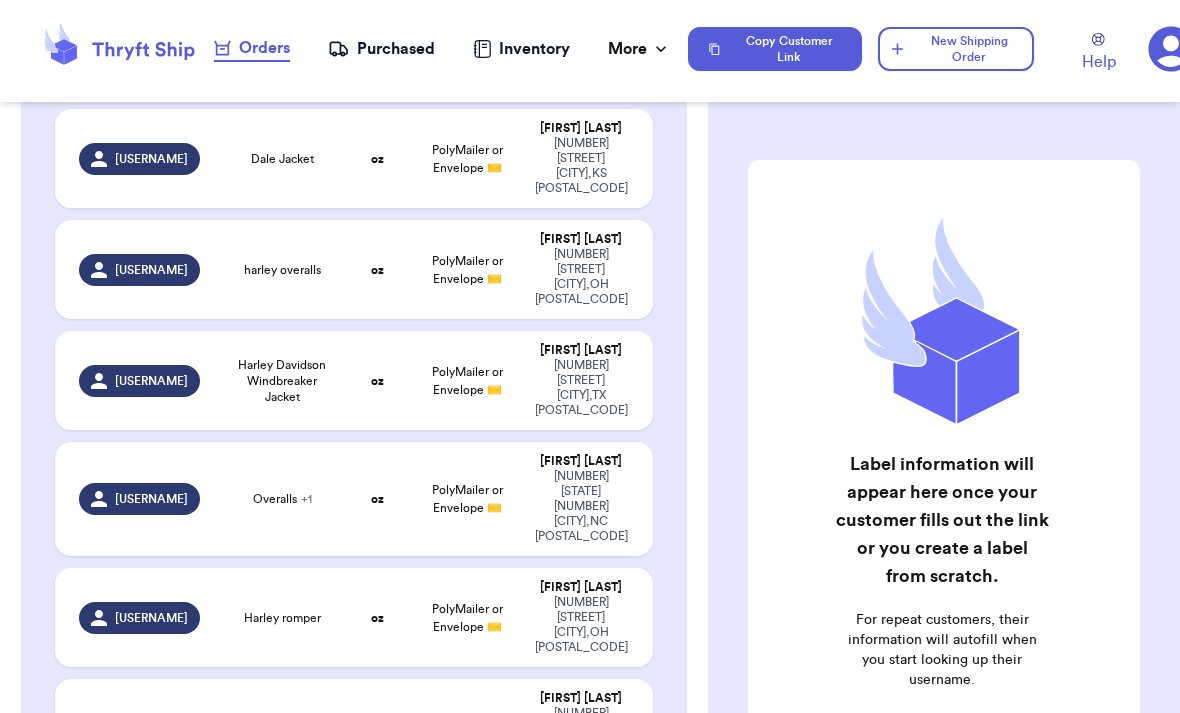 scroll, scrollTop: 228, scrollLeft: 0, axis: vertical 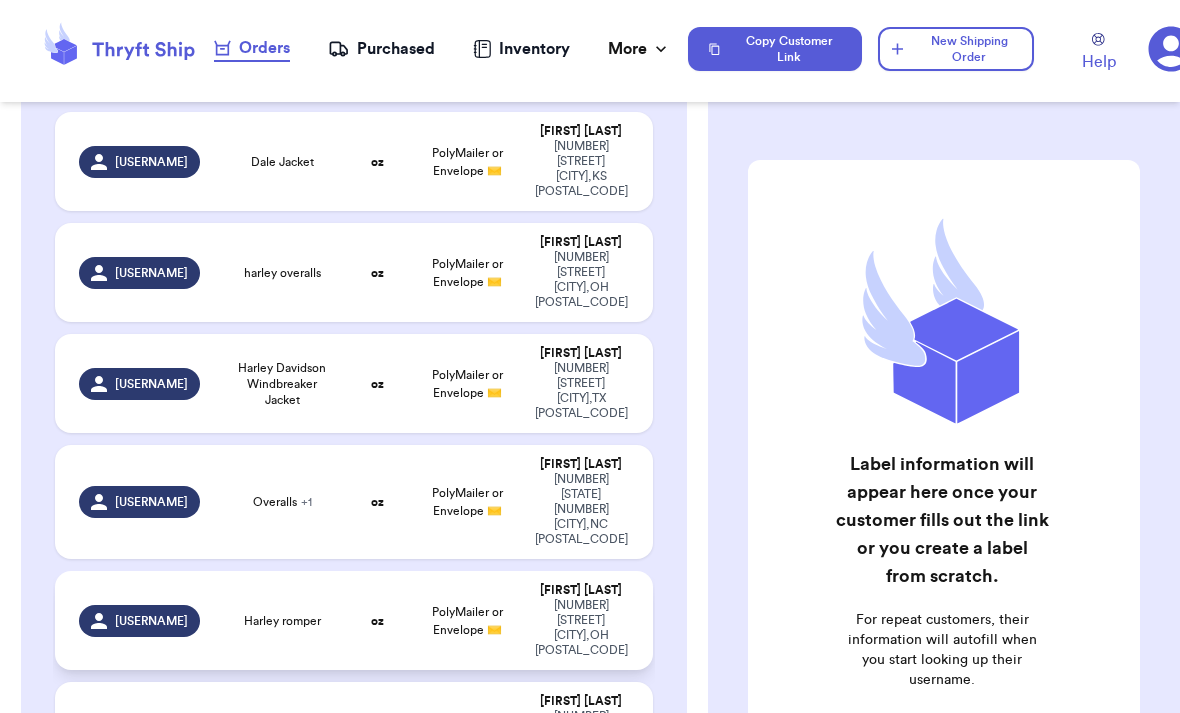 click on "[NUMBER] [STREET] [CITY], [STATE] [POSTAL_CODE]" at bounding box center (580, 628) 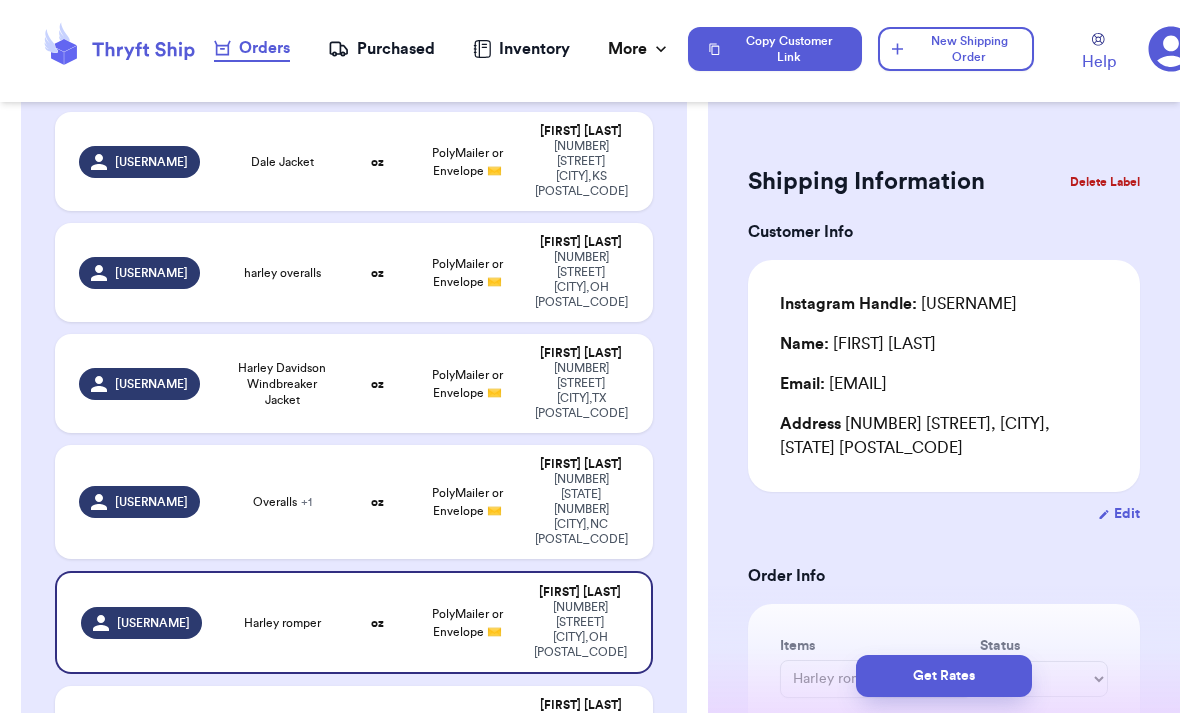 click on "Shipping Information Delete Label Customer Info Instagram Handle: [USERNAME] Name: [FIRST] [LAST] Email: [EMAIL] Address [NUMBER] [STREET], [CITY], [STATE] [POSTAL_CODE] Edit Order Info Items Status Harley romper -- Paid Owes + Add Item Total Amount Paid $ 0.00 Edit Package Info Print item name on label Print username on label Package Type * PolyMailer or Envelope ✉️ Weight * [WEIGHT] Hazardous Materials   (Perfume, nail polish, hair spray, dry ice, lithium batteries, firearms, lighters, fuels, etc.  Learn how to ship Hazardous Materials ) Length in Width in Dimensions are not required unless package measures greater than one cubic foot (1728 inches). Calculate dimensions by L x W x H. If shipping with a polymailer that is thicker than three inches, select "Box or hard packaging". Additional Features (Media Mail)" at bounding box center [944, 923] 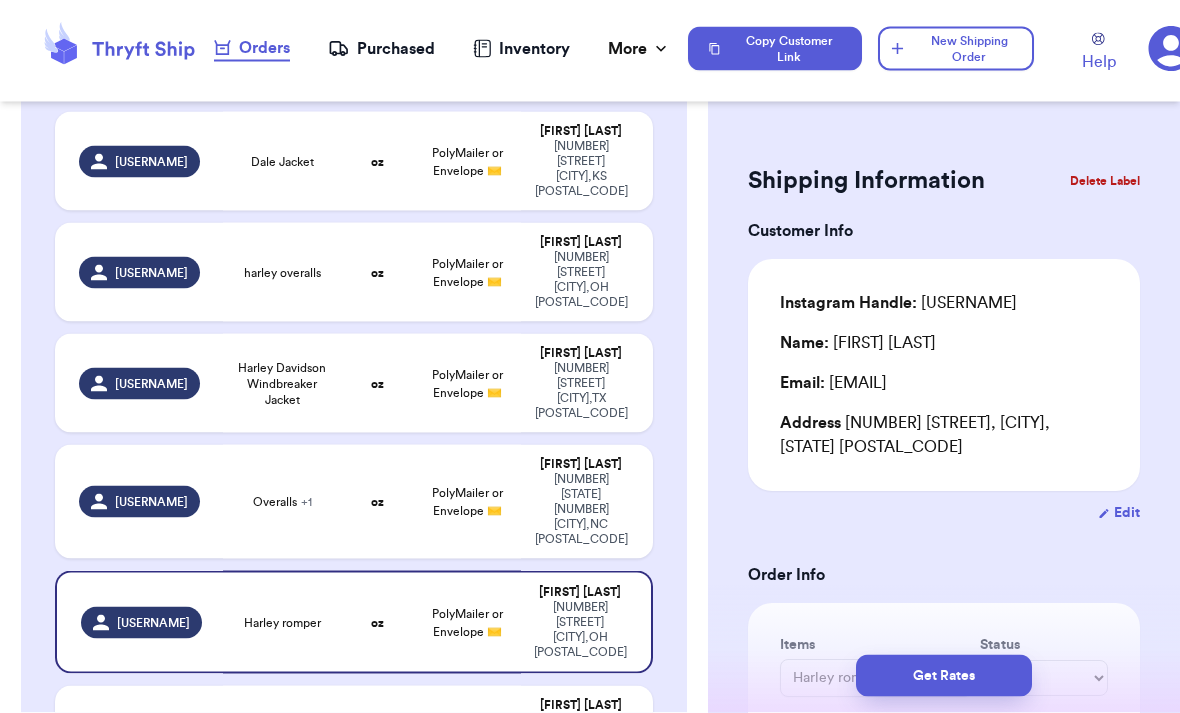 scroll, scrollTop: 29, scrollLeft: 0, axis: vertical 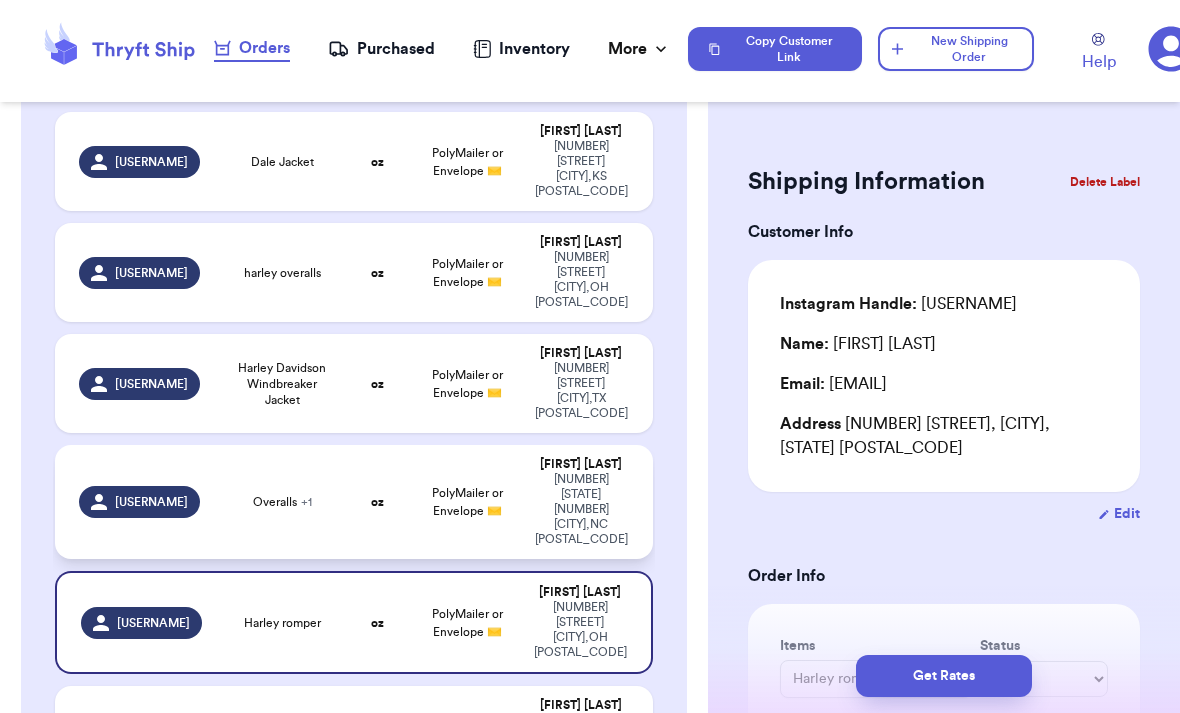 click on "[FIRST] [LAST] [NUMBER] [STATE] [NUMBER] [CITY], [STATE] [POSTAL_CODE]" at bounding box center (586, 502) 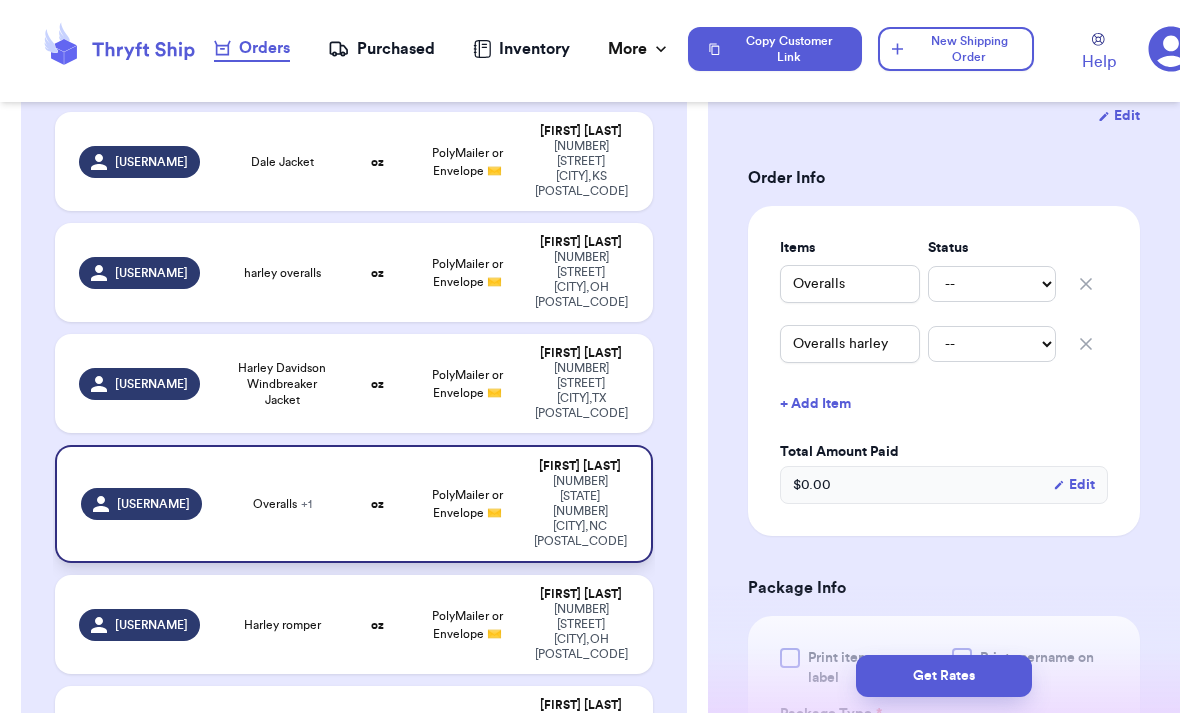 scroll, scrollTop: 400, scrollLeft: 0, axis: vertical 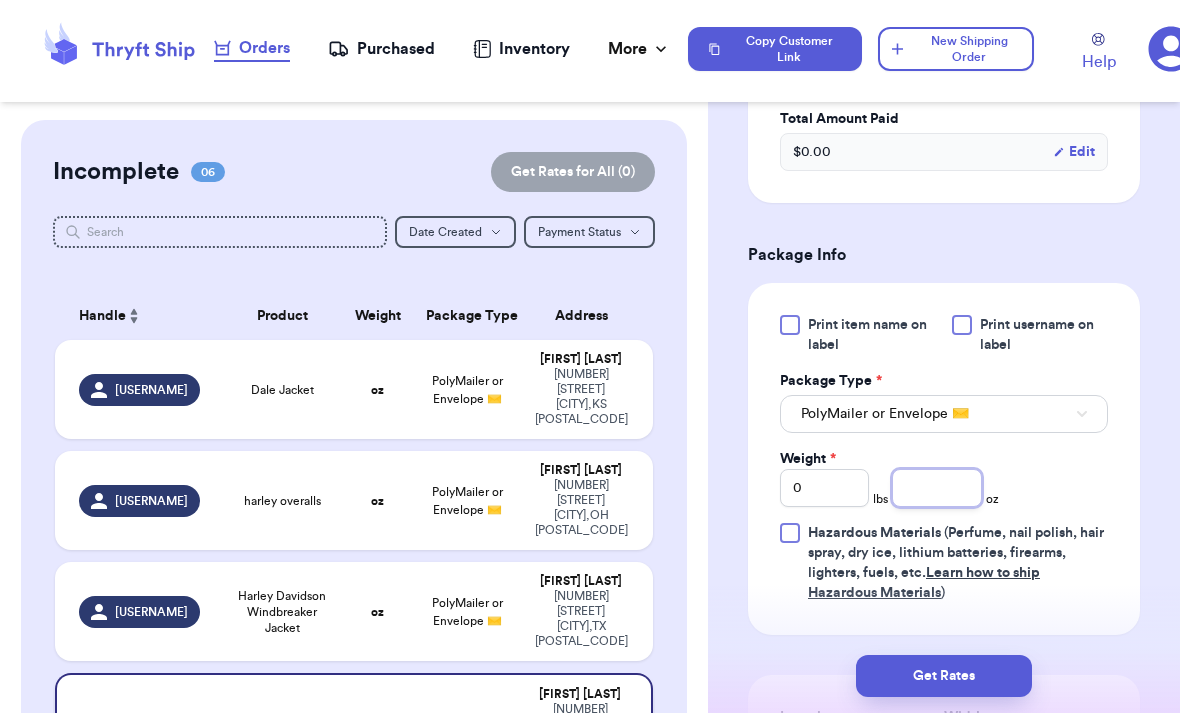 click at bounding box center (936, 488) 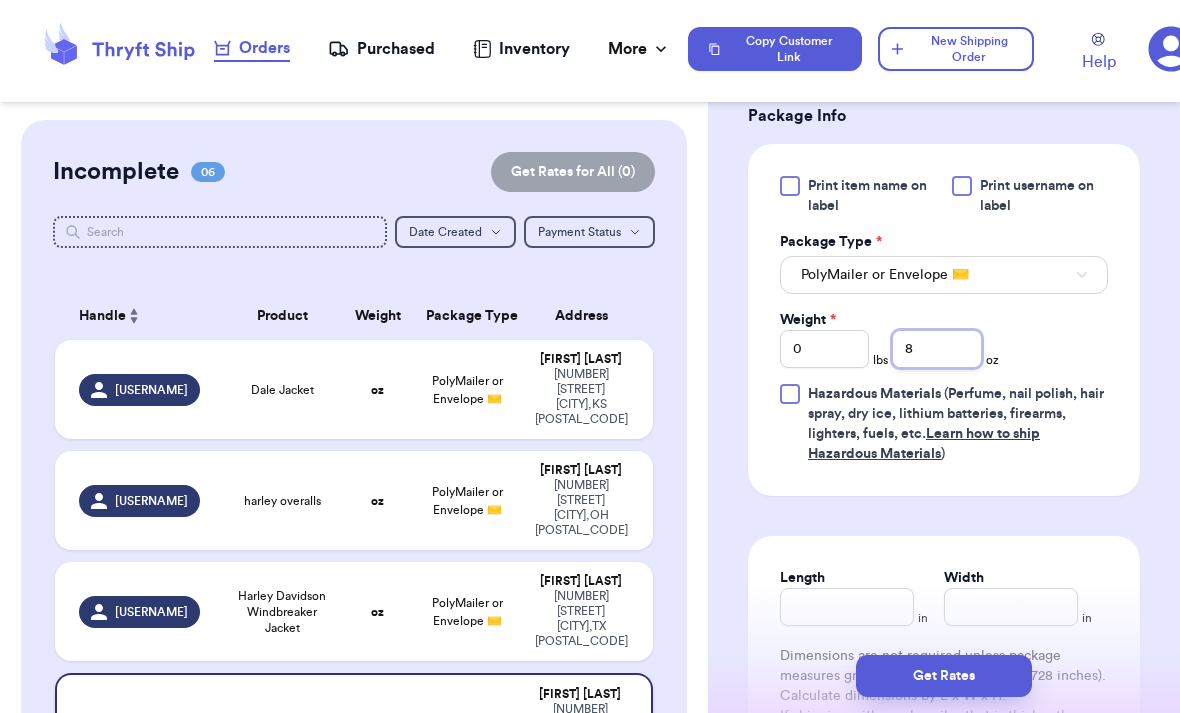 scroll, scrollTop: 889, scrollLeft: 0, axis: vertical 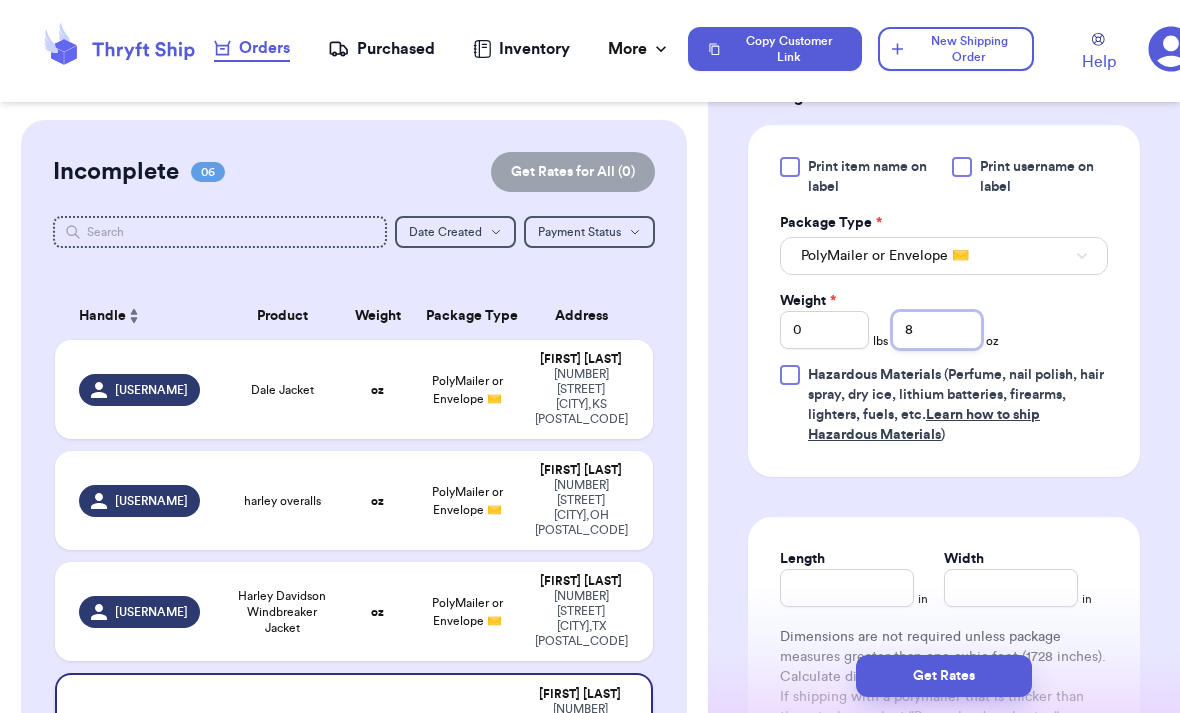 type 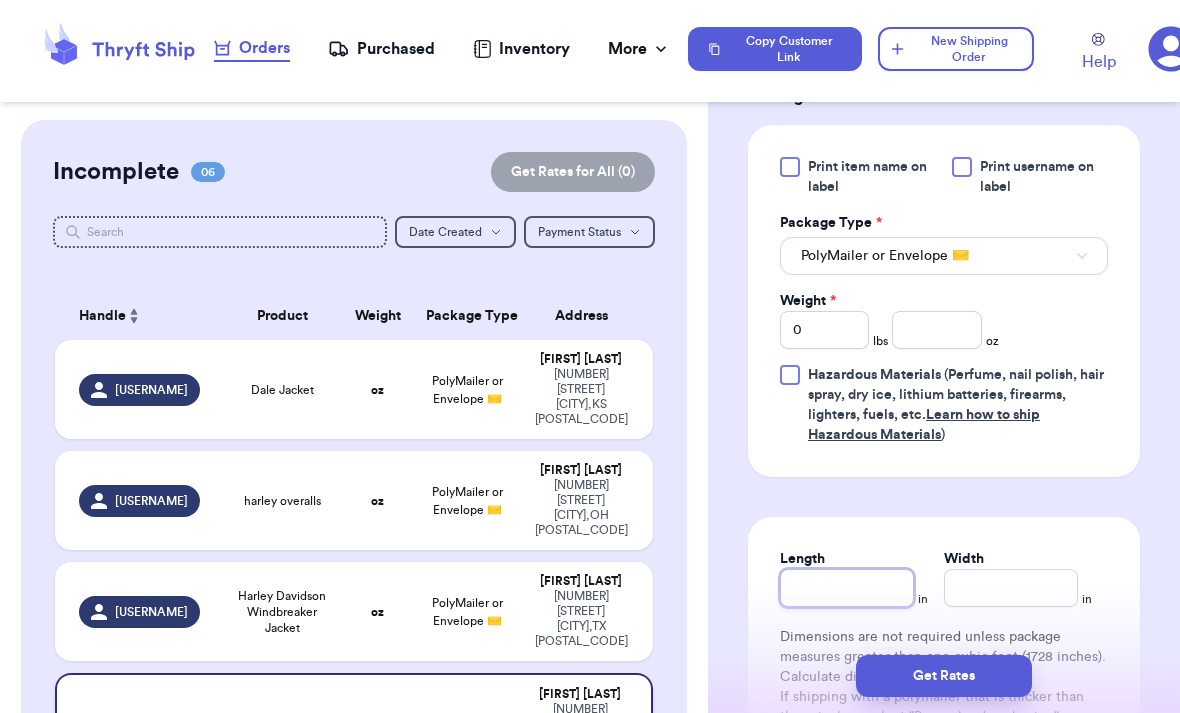 click on "Length" at bounding box center (847, 588) 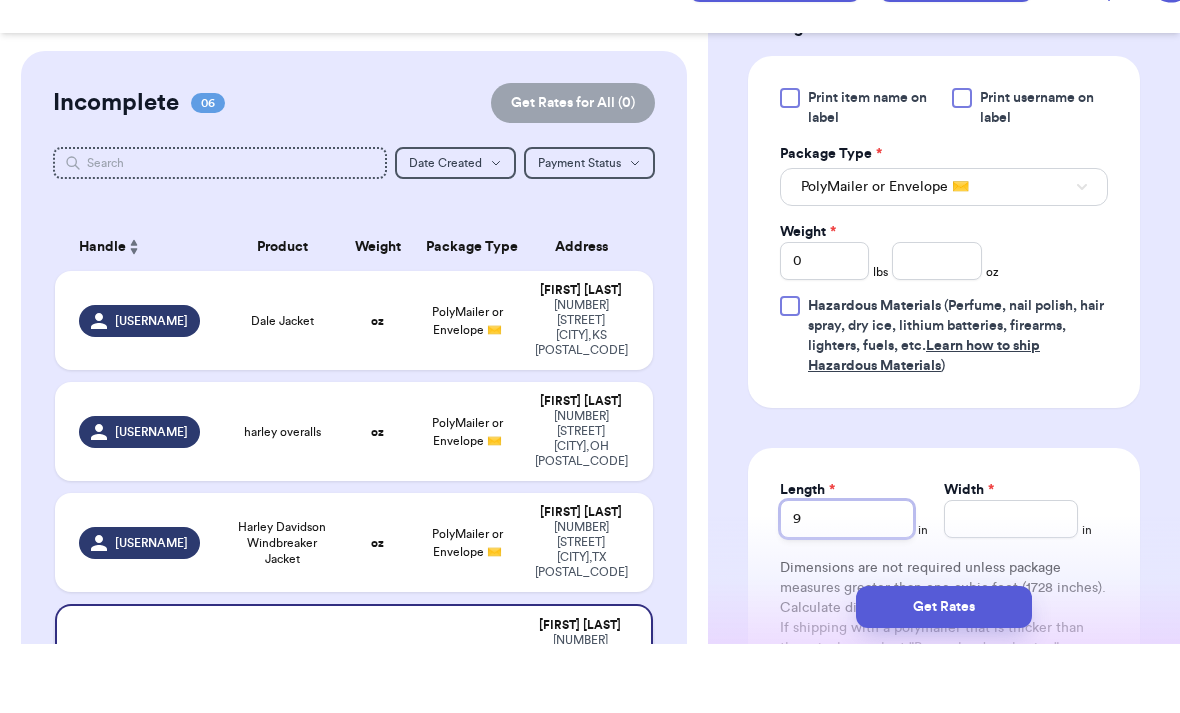type on "9" 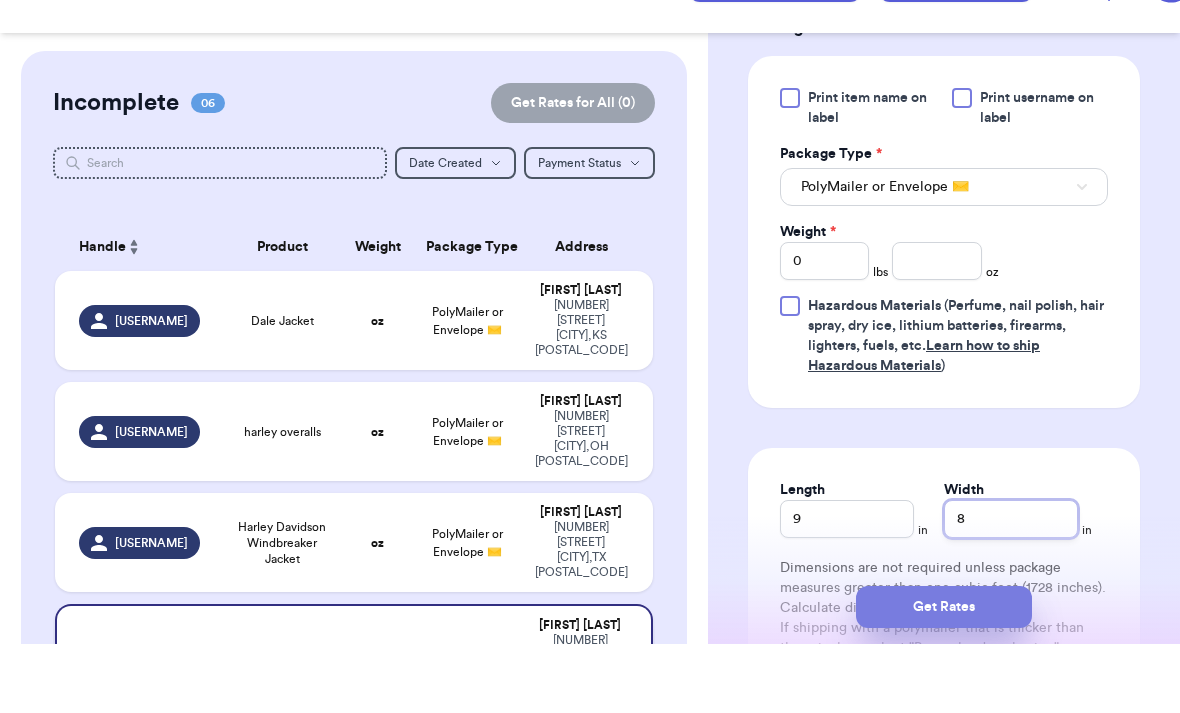 type on "8" 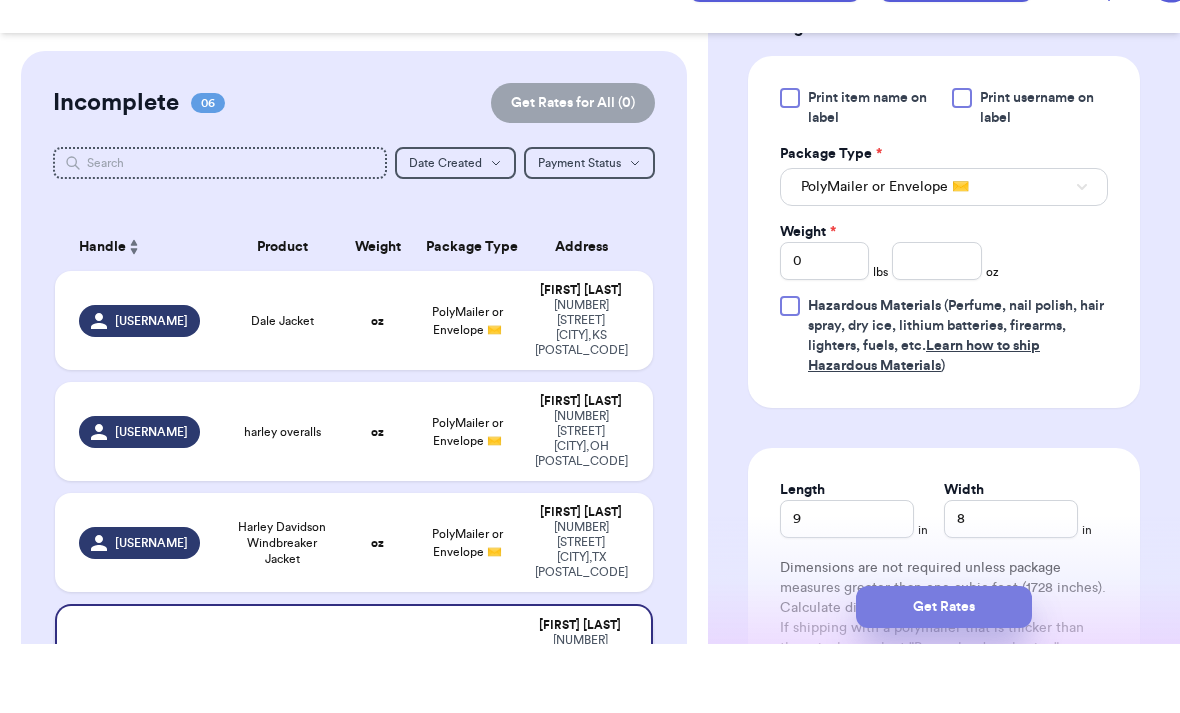 click on "Get Rates" at bounding box center (944, 676) 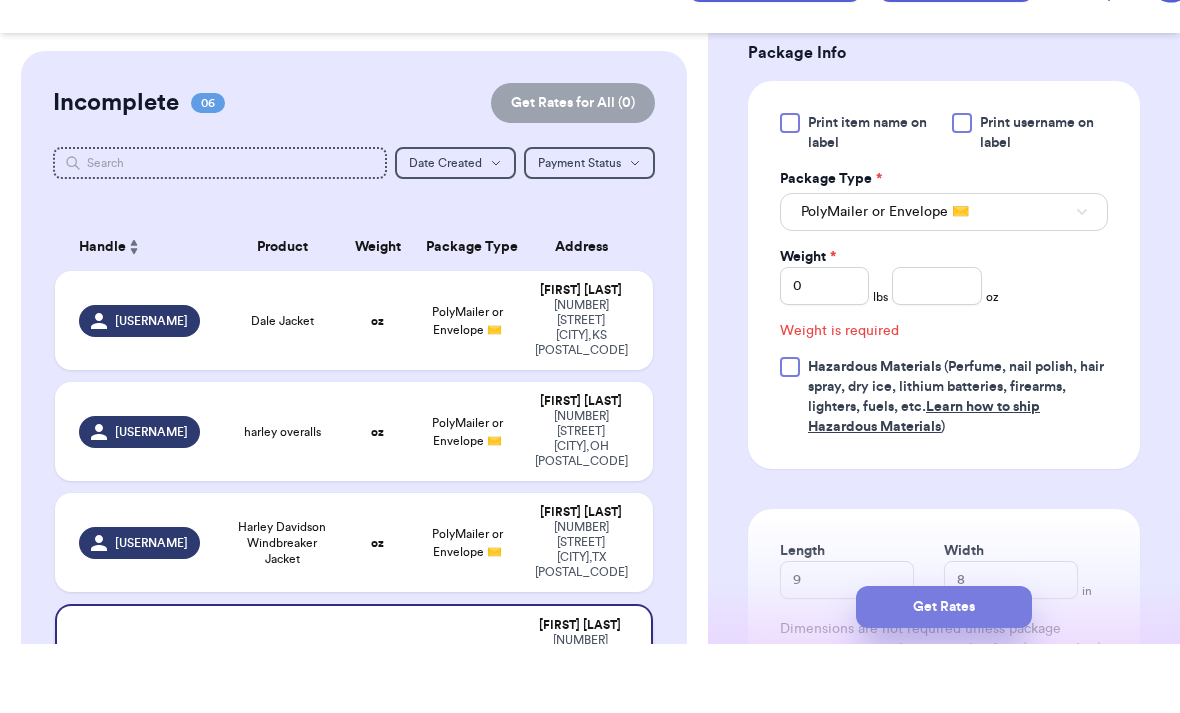scroll, scrollTop: 863, scrollLeft: 0, axis: vertical 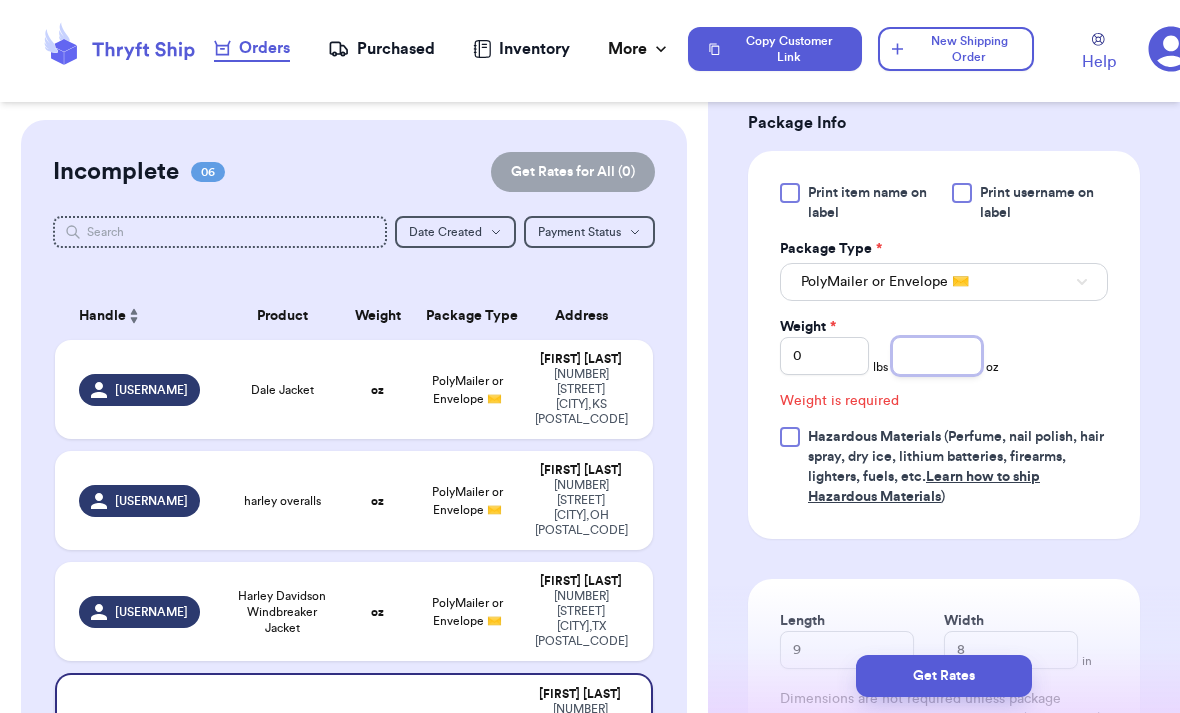 click at bounding box center (936, 356) 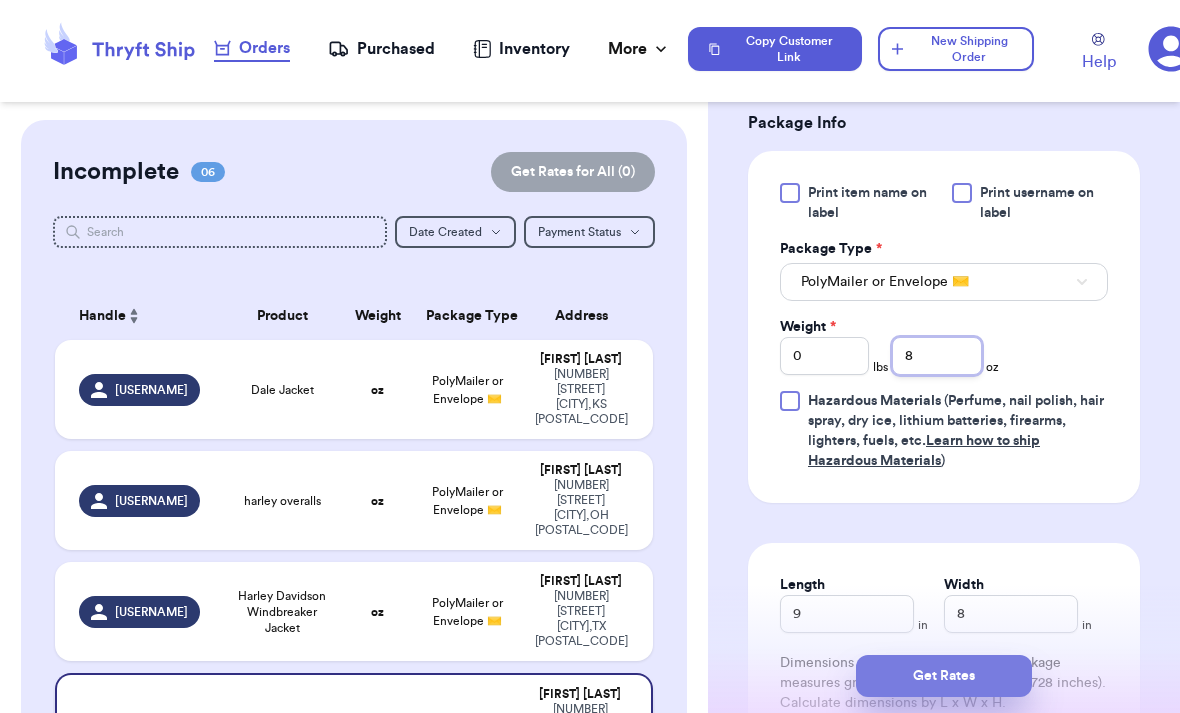 type on "8" 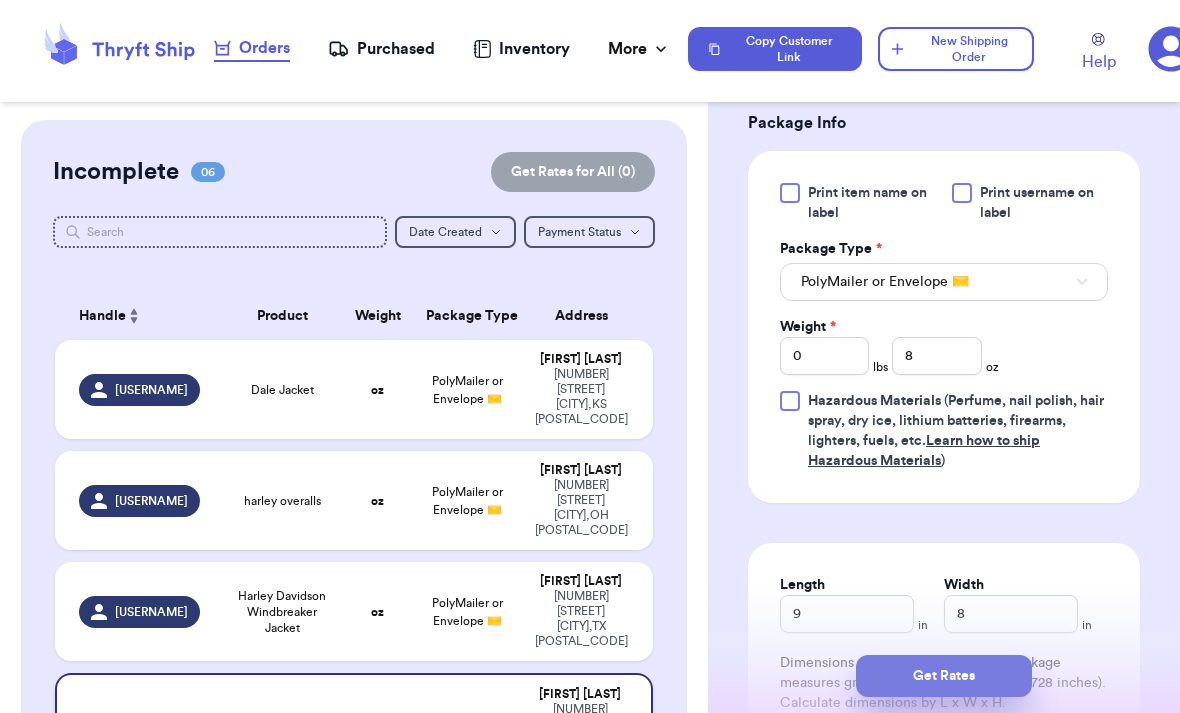click on "Get Rates" at bounding box center (944, 676) 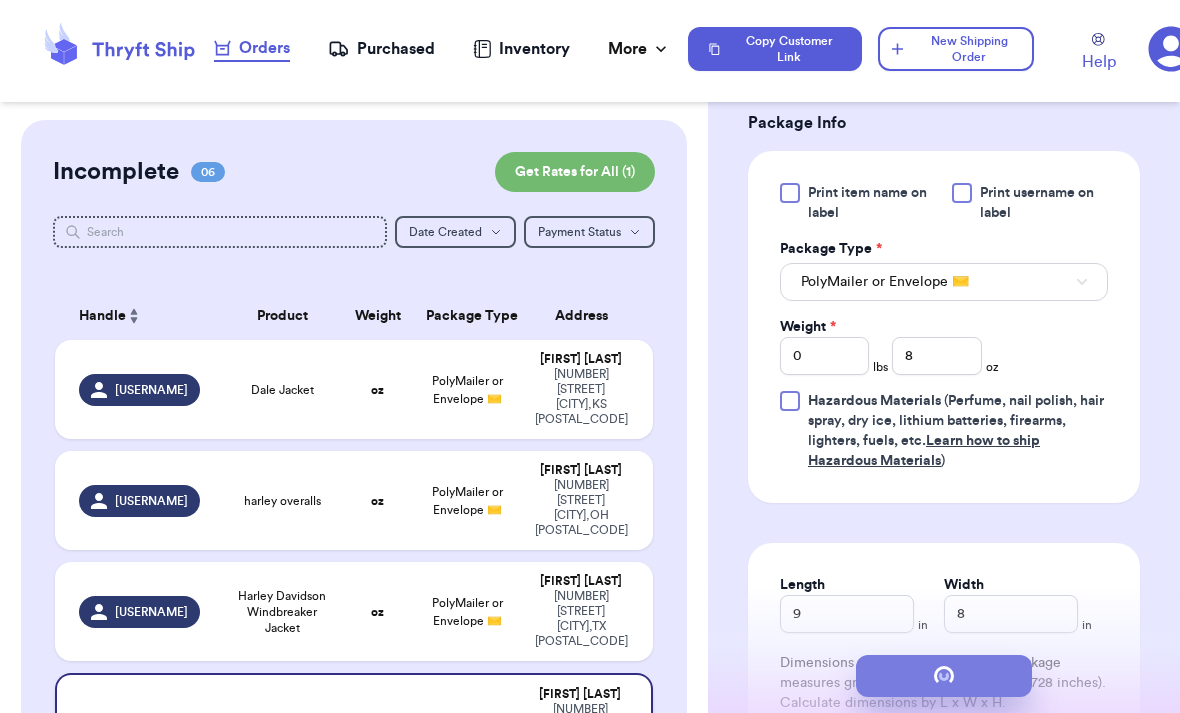 scroll, scrollTop: 0, scrollLeft: 0, axis: both 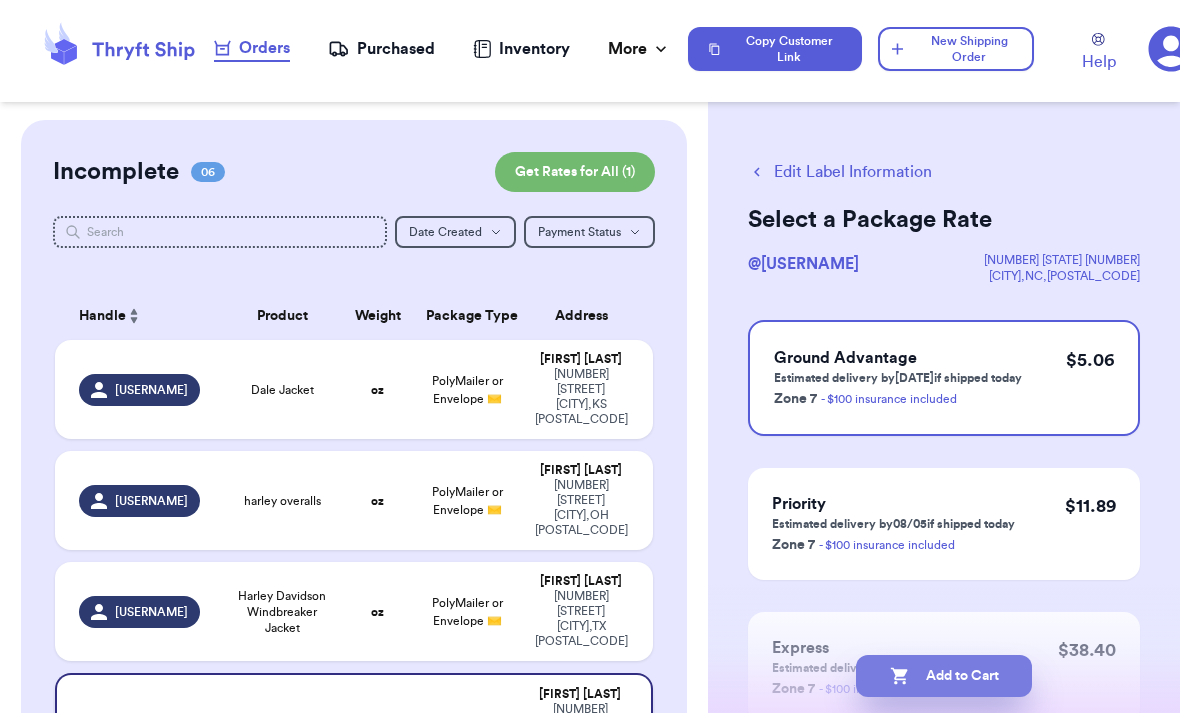 click on "Add to Cart" at bounding box center (944, 676) 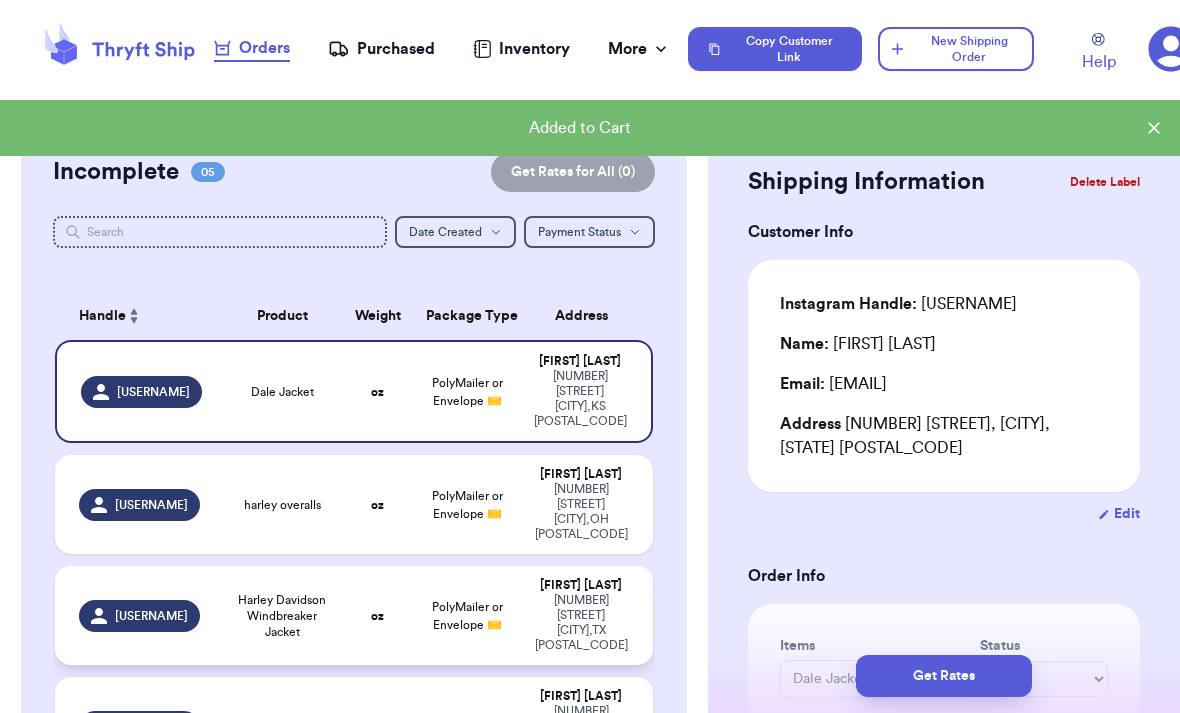 click on "[NUMBER] [STREET], [CITY], [STATE] [POSTAL_CODE]" at bounding box center [580, 623] 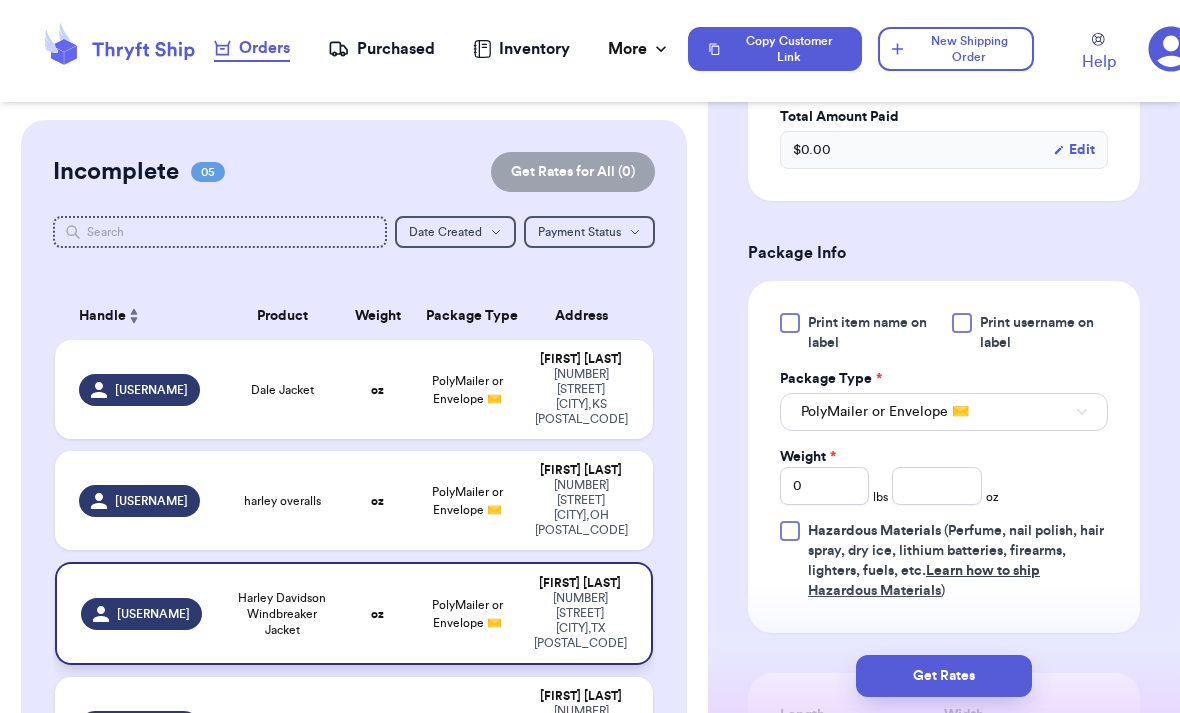 scroll, scrollTop: 673, scrollLeft: 0, axis: vertical 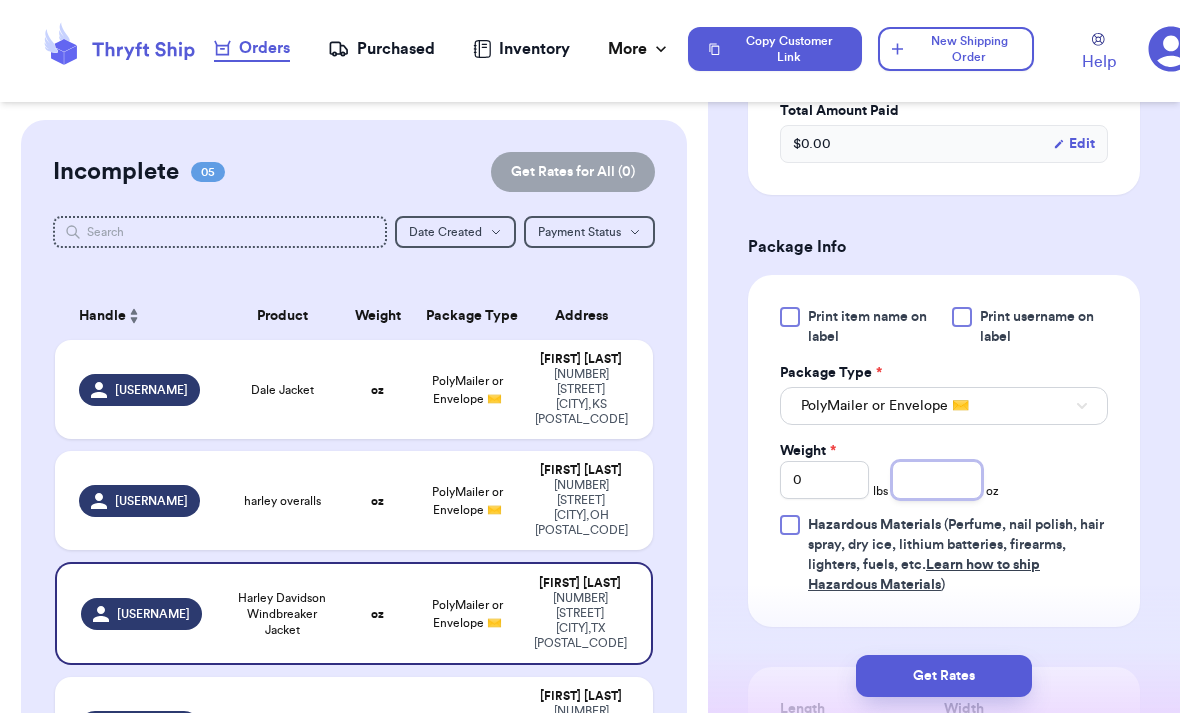 click at bounding box center [936, 480] 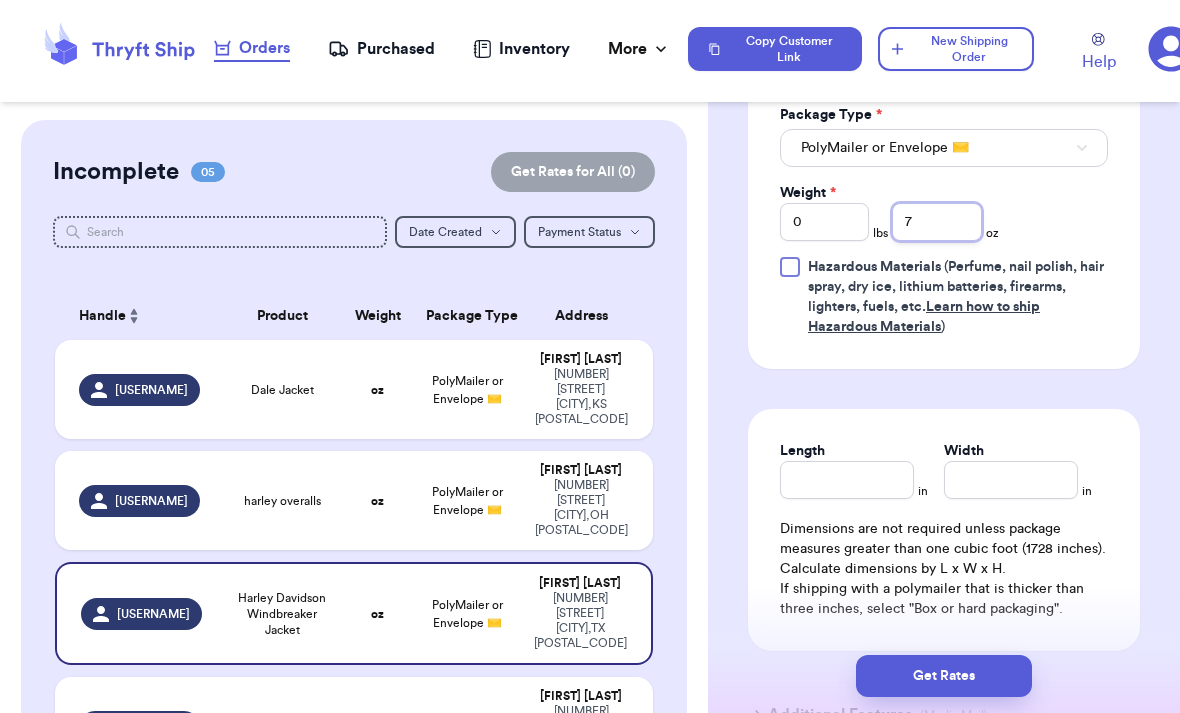 scroll, scrollTop: 945, scrollLeft: 0, axis: vertical 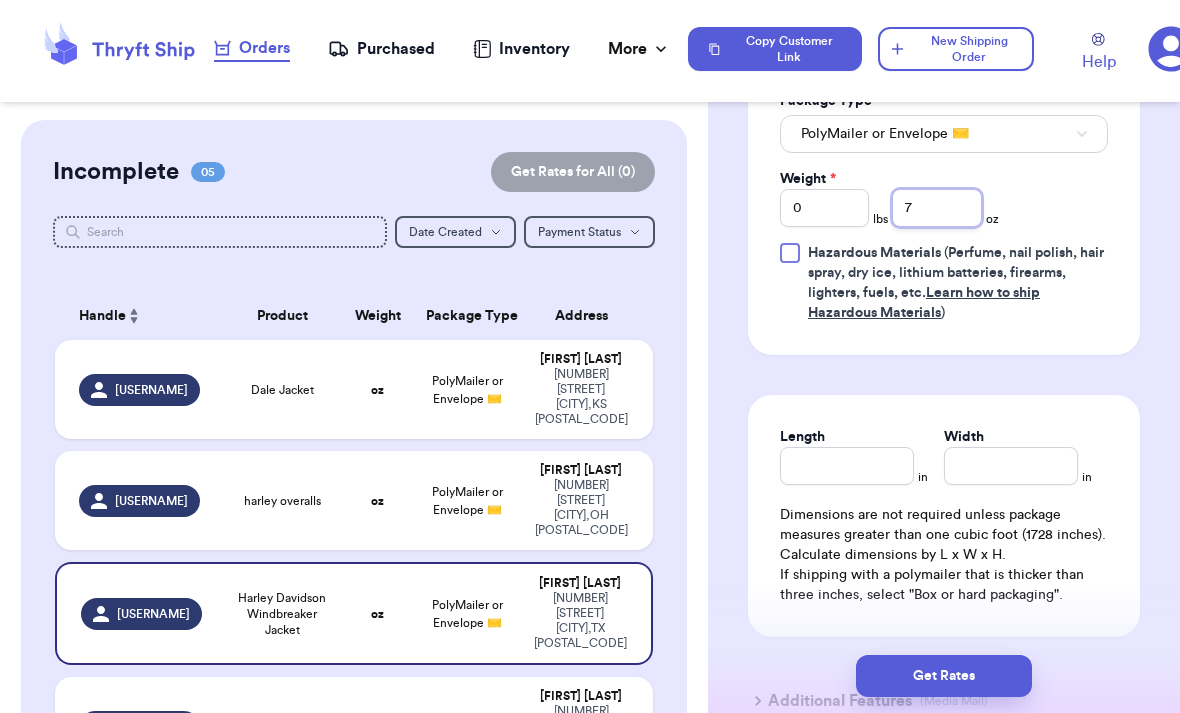 type on "7" 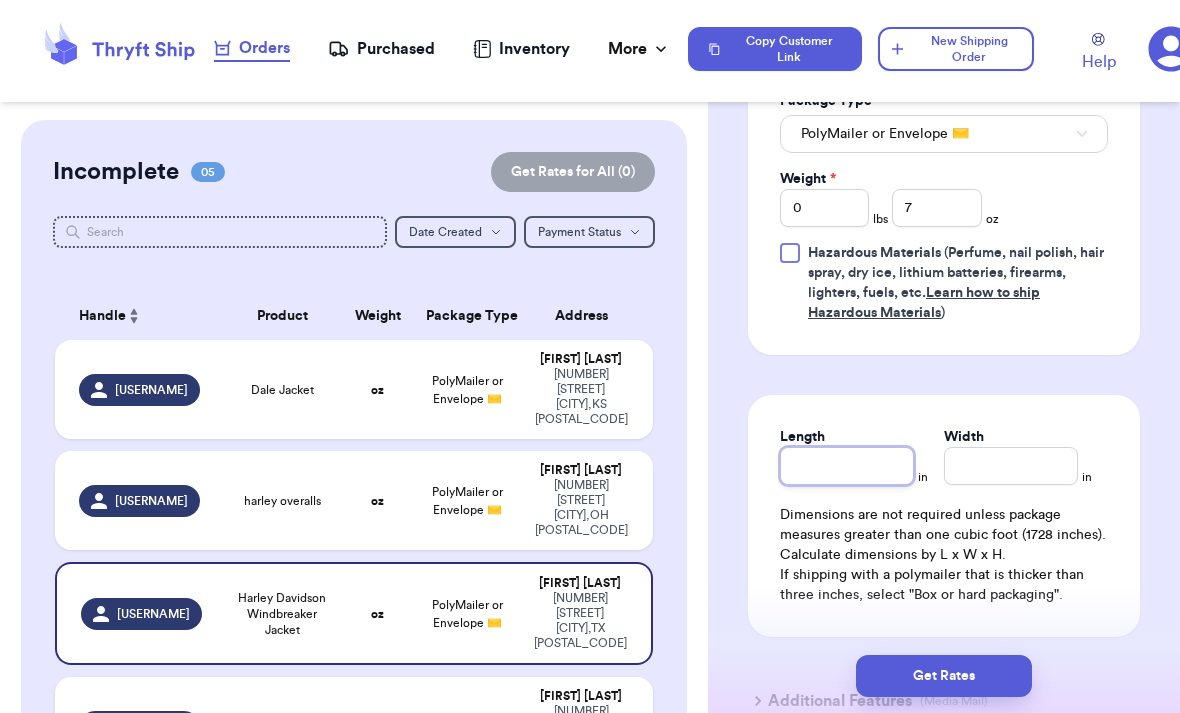 click on "Length" at bounding box center [847, 466] 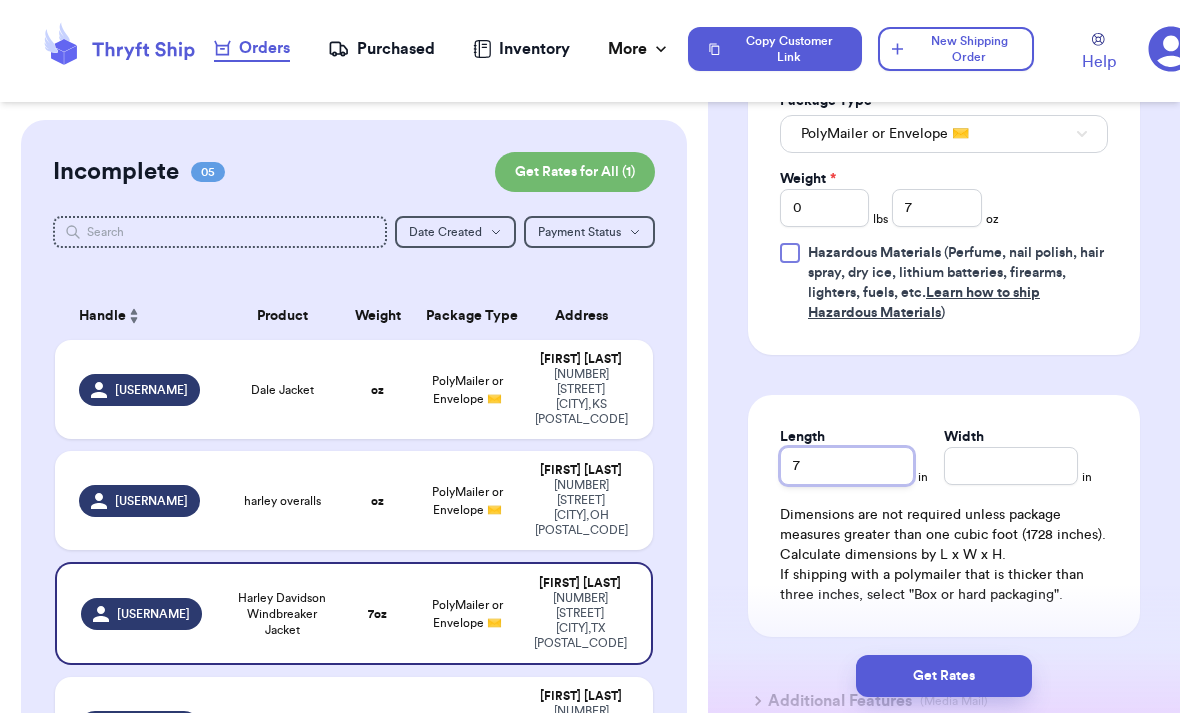 type on "7" 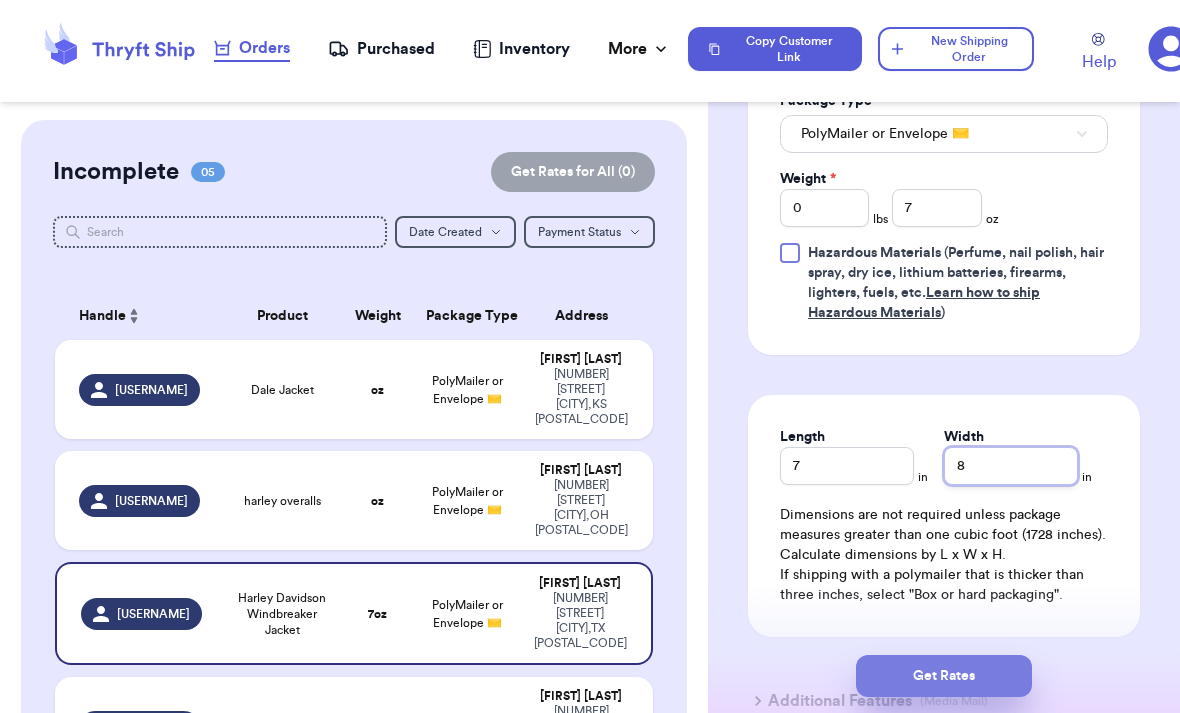 type on "8" 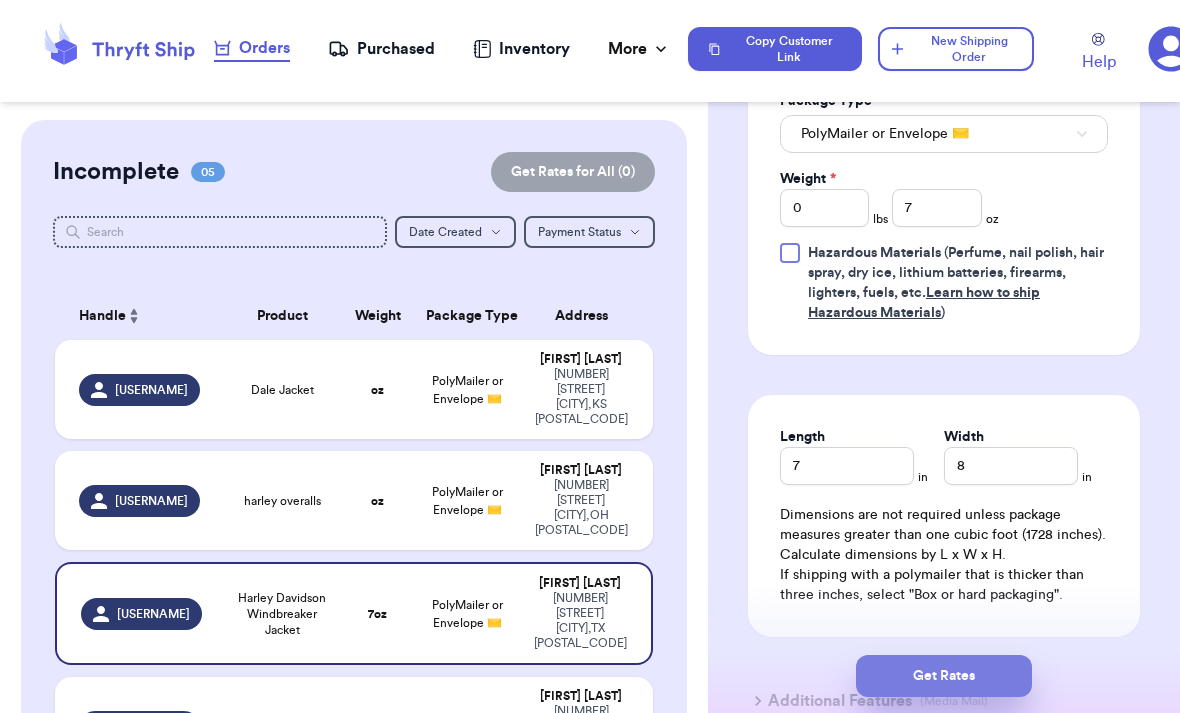 click on "Get Rates" at bounding box center (944, 676) 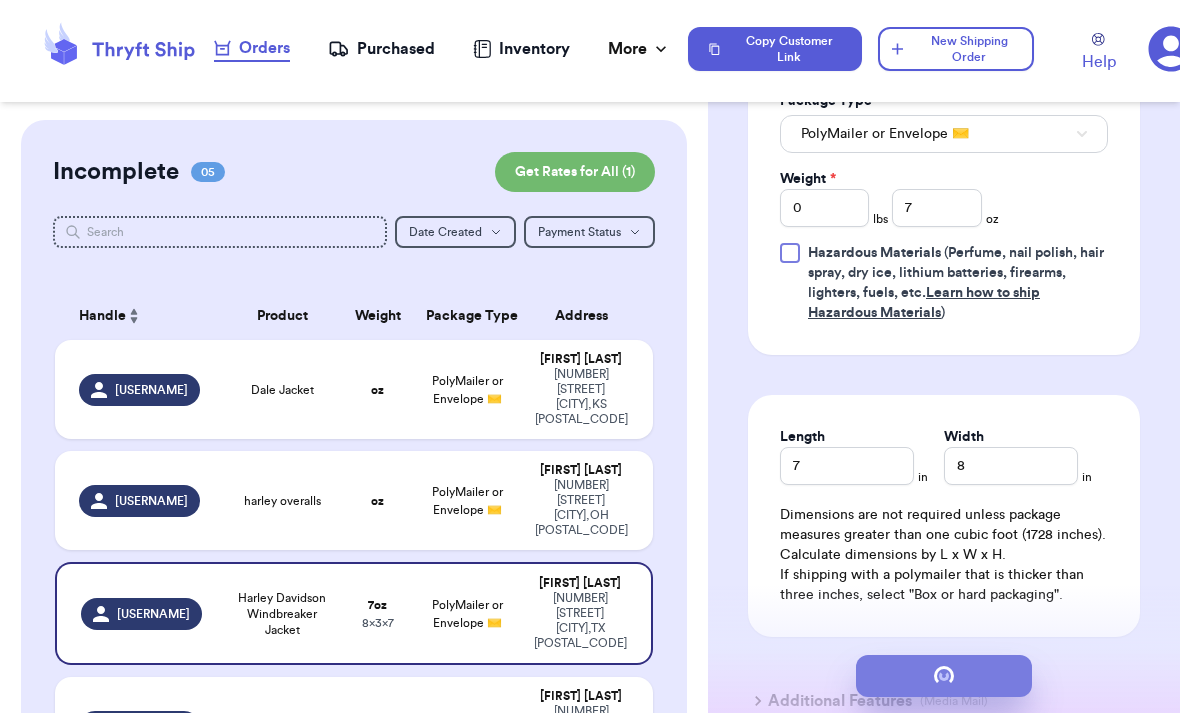 scroll, scrollTop: 0, scrollLeft: 0, axis: both 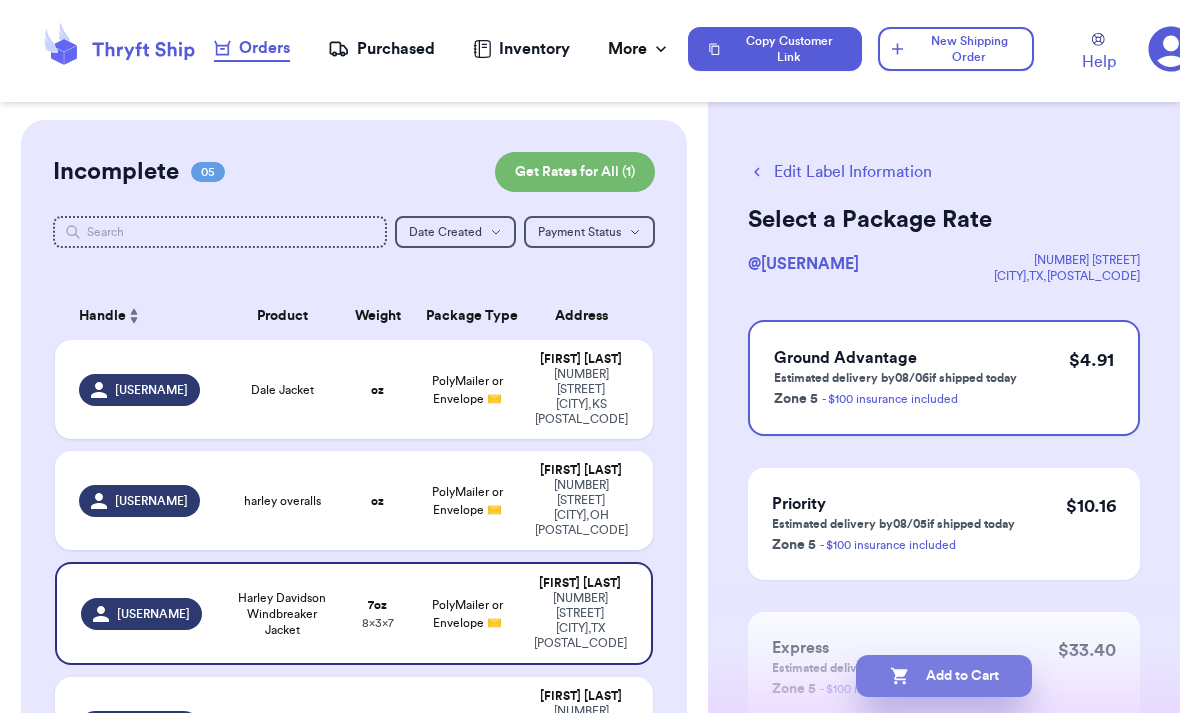 click on "Add to Cart" at bounding box center (944, 676) 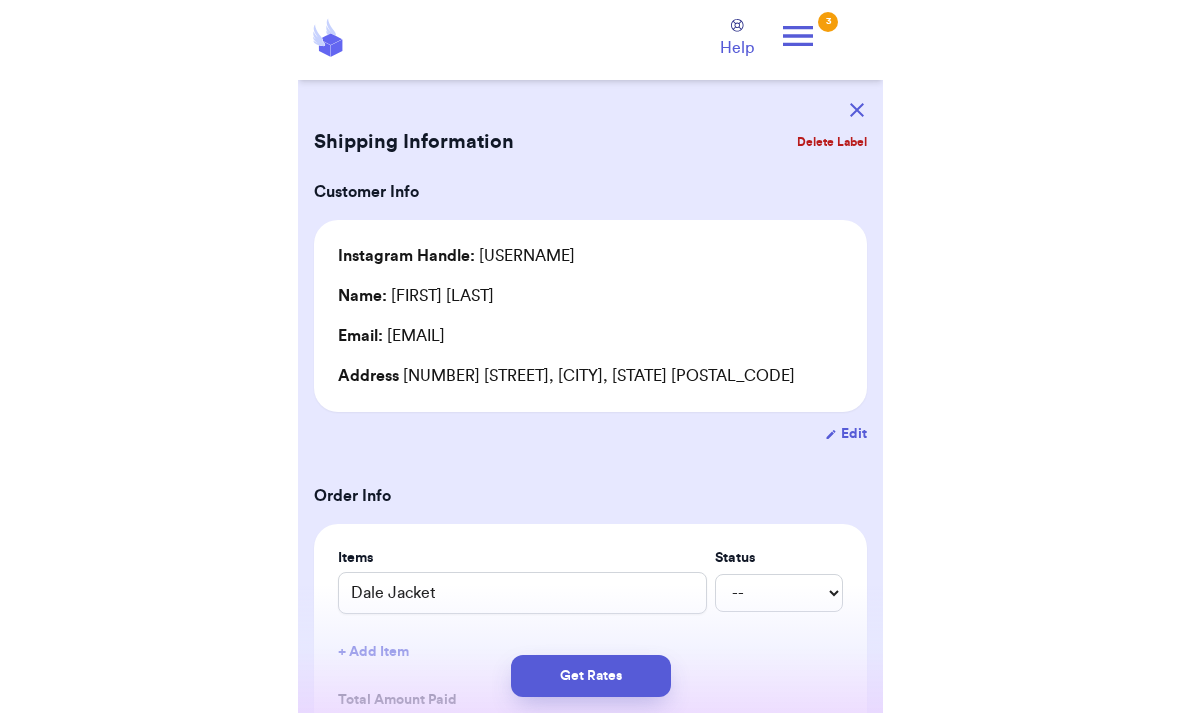 scroll, scrollTop: 67, scrollLeft: 0, axis: vertical 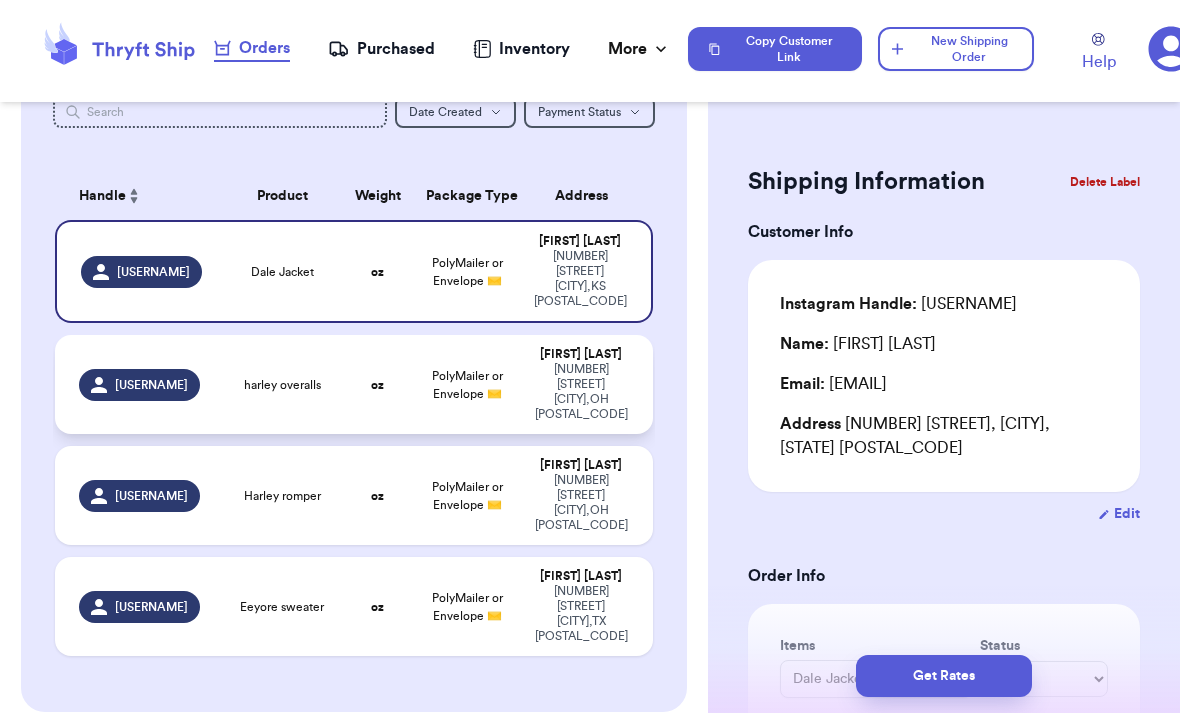 click on "PolyMailer or Envelope ✉️" at bounding box center (467, 385) 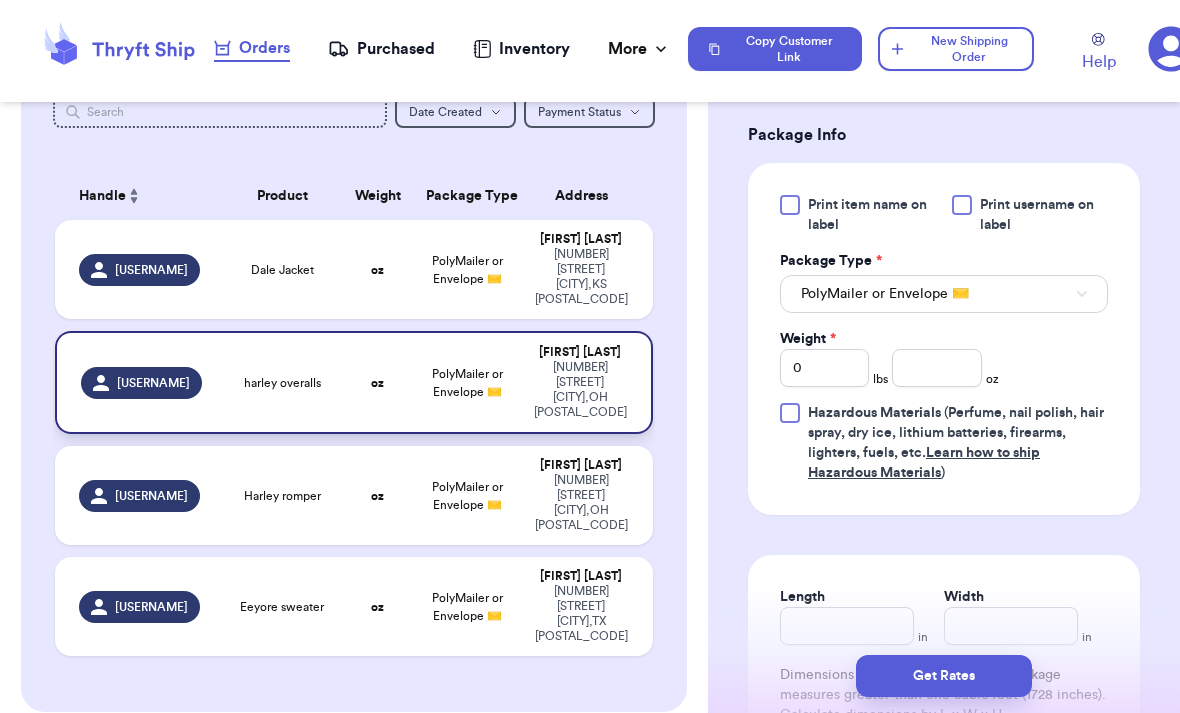 scroll, scrollTop: 788, scrollLeft: 0, axis: vertical 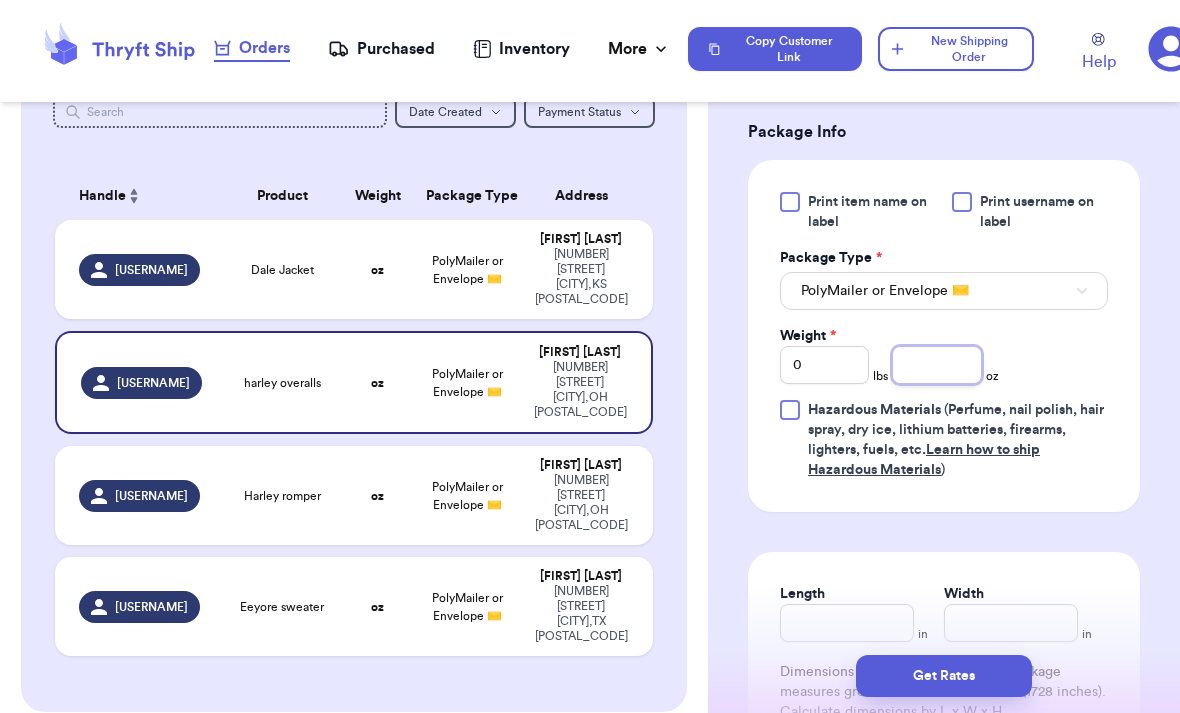 click at bounding box center [936, 365] 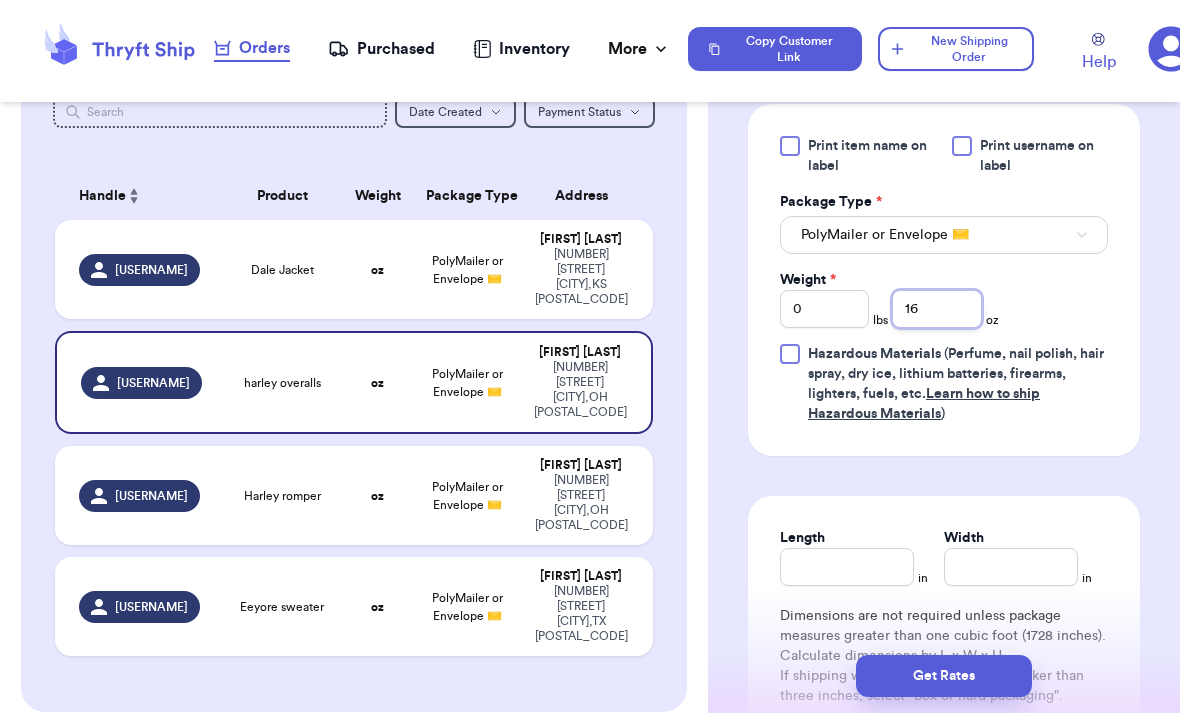 scroll, scrollTop: 860, scrollLeft: 0, axis: vertical 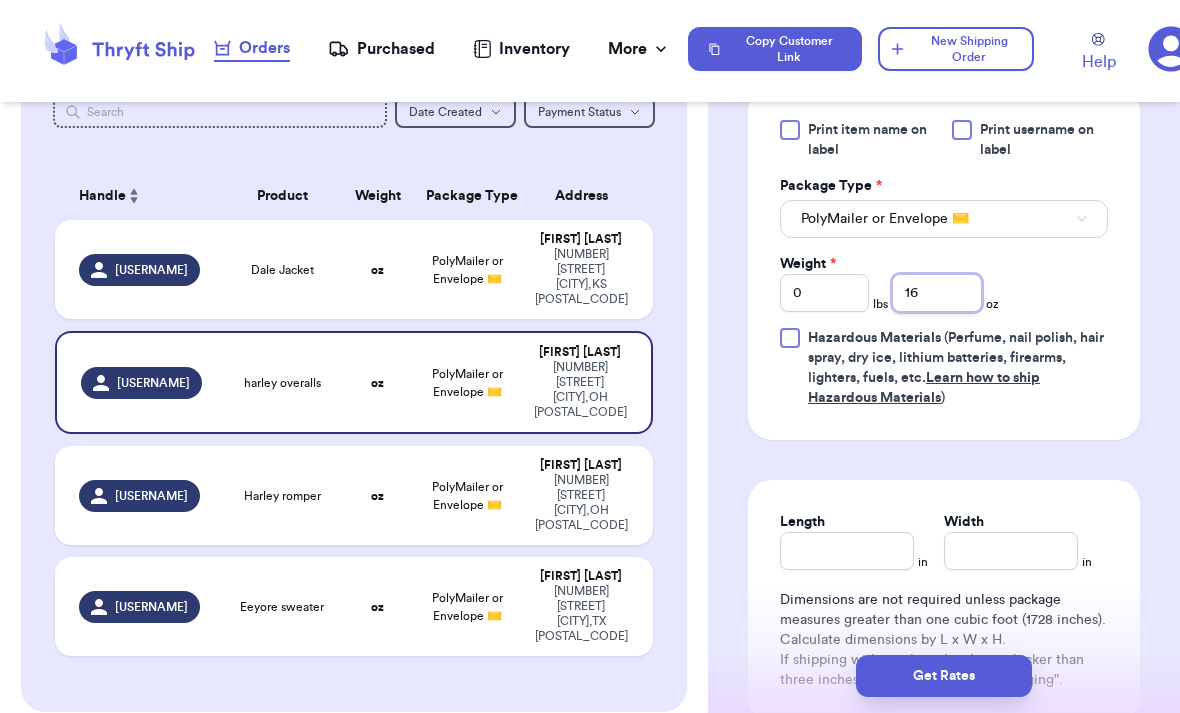 type on "16" 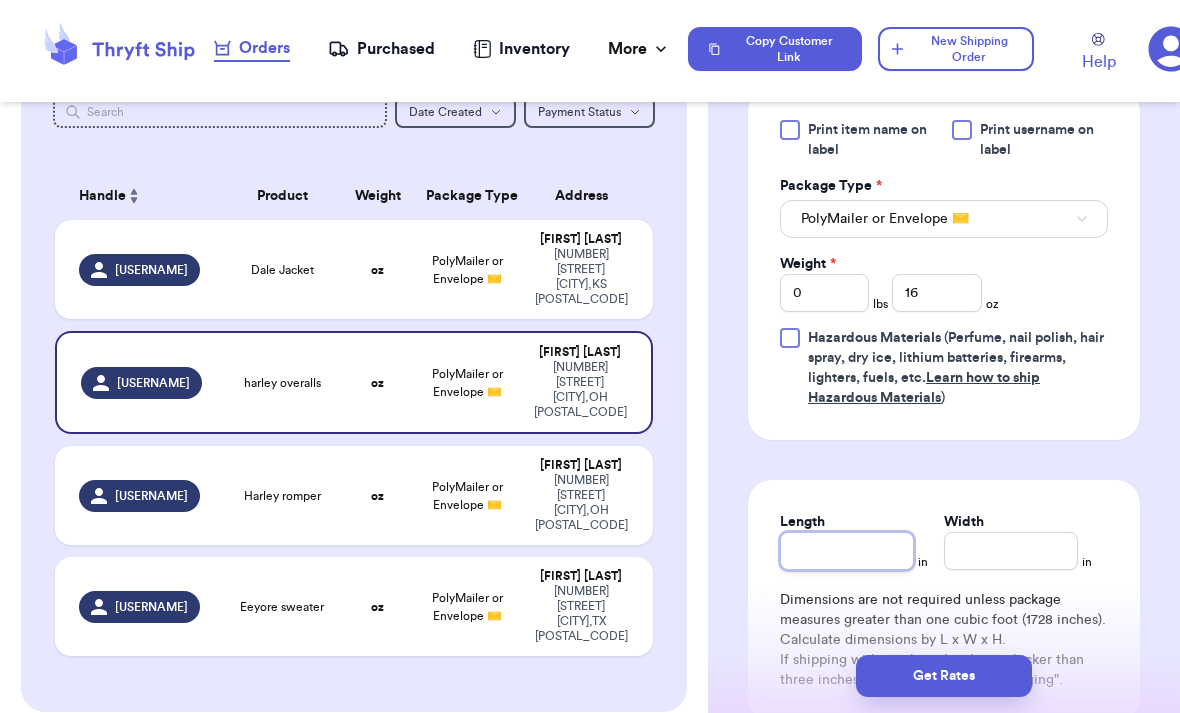 click on "Length" at bounding box center [847, 551] 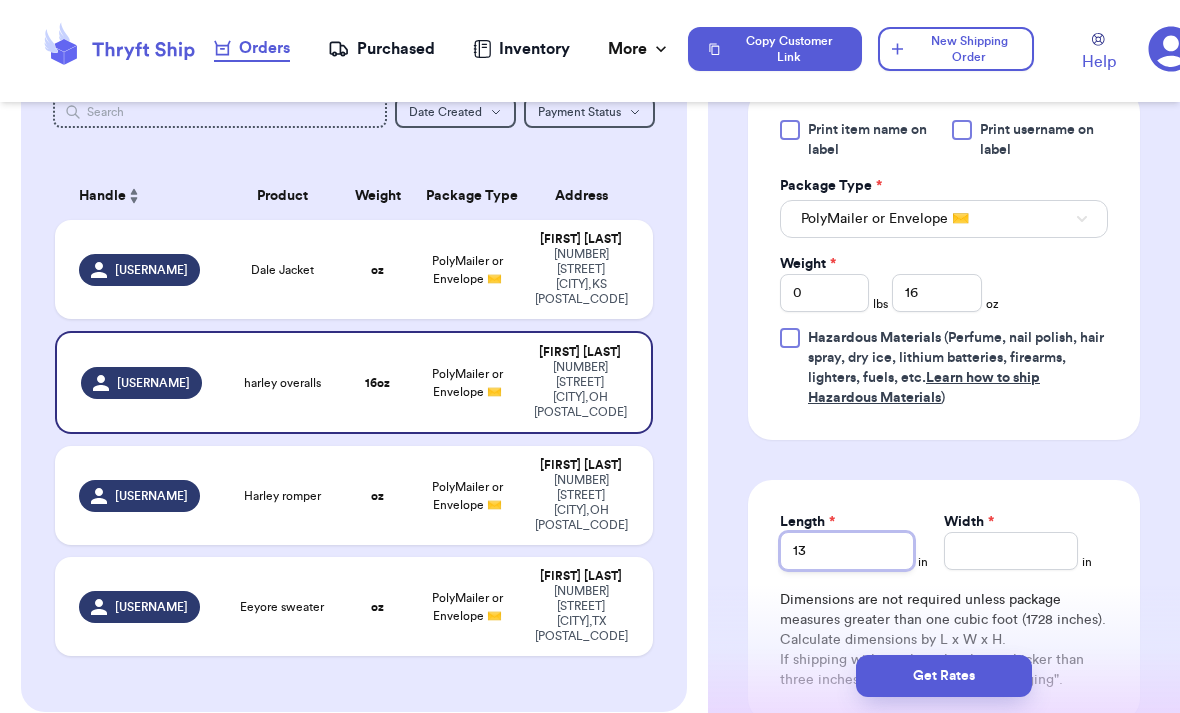 type on "13" 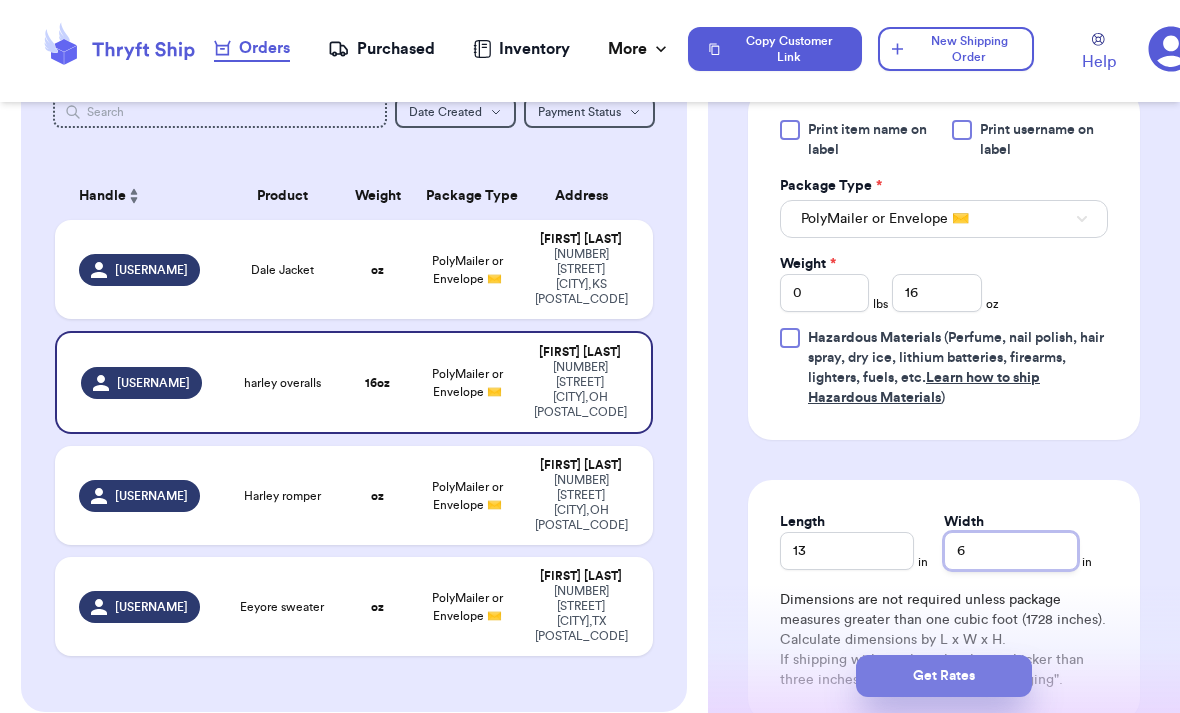 type on "6" 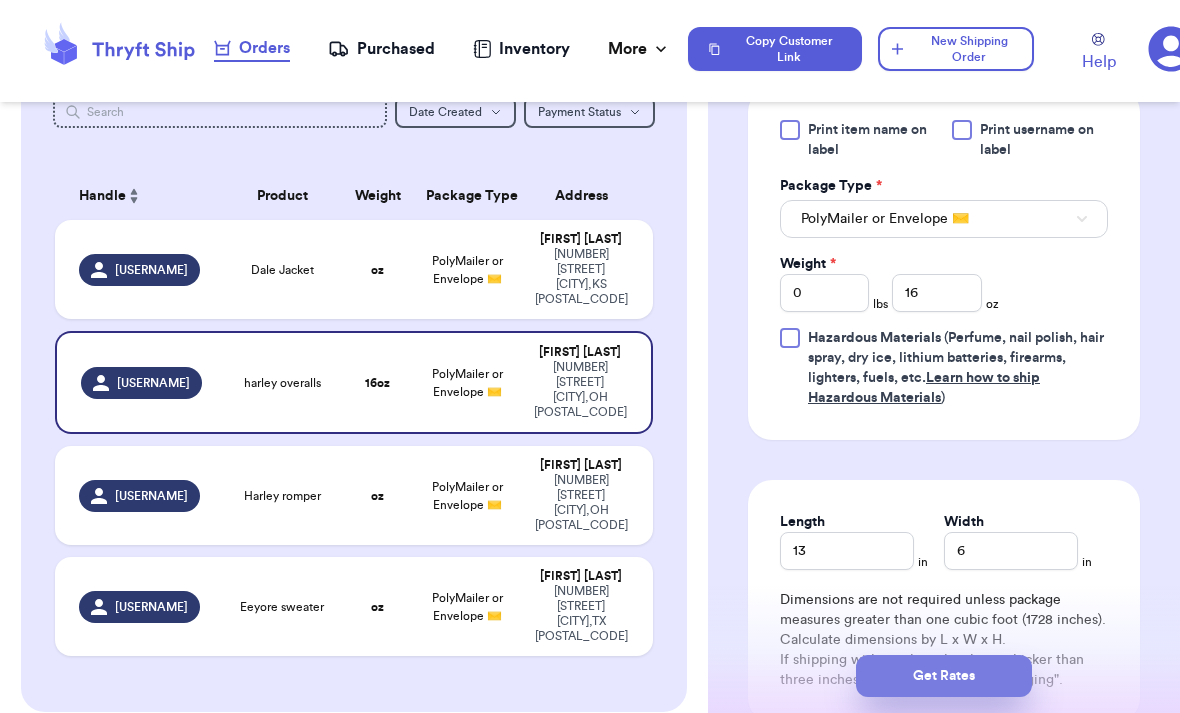 click on "Get Rates" at bounding box center (944, 676) 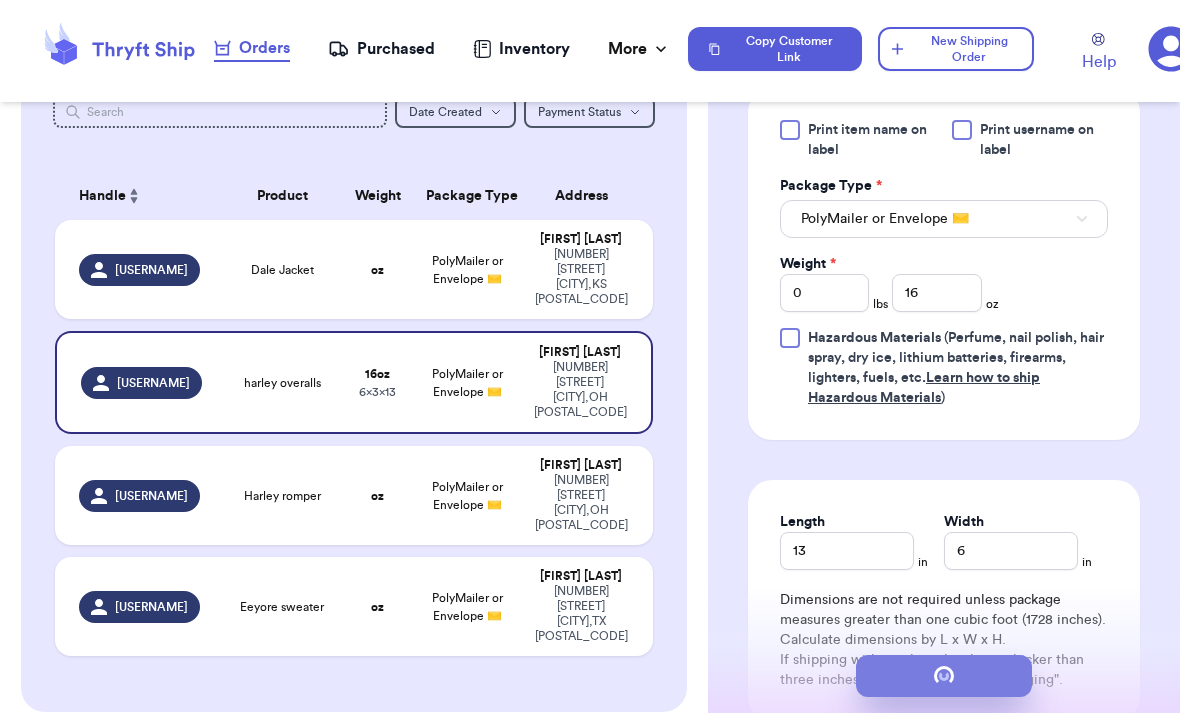 scroll, scrollTop: 0, scrollLeft: 0, axis: both 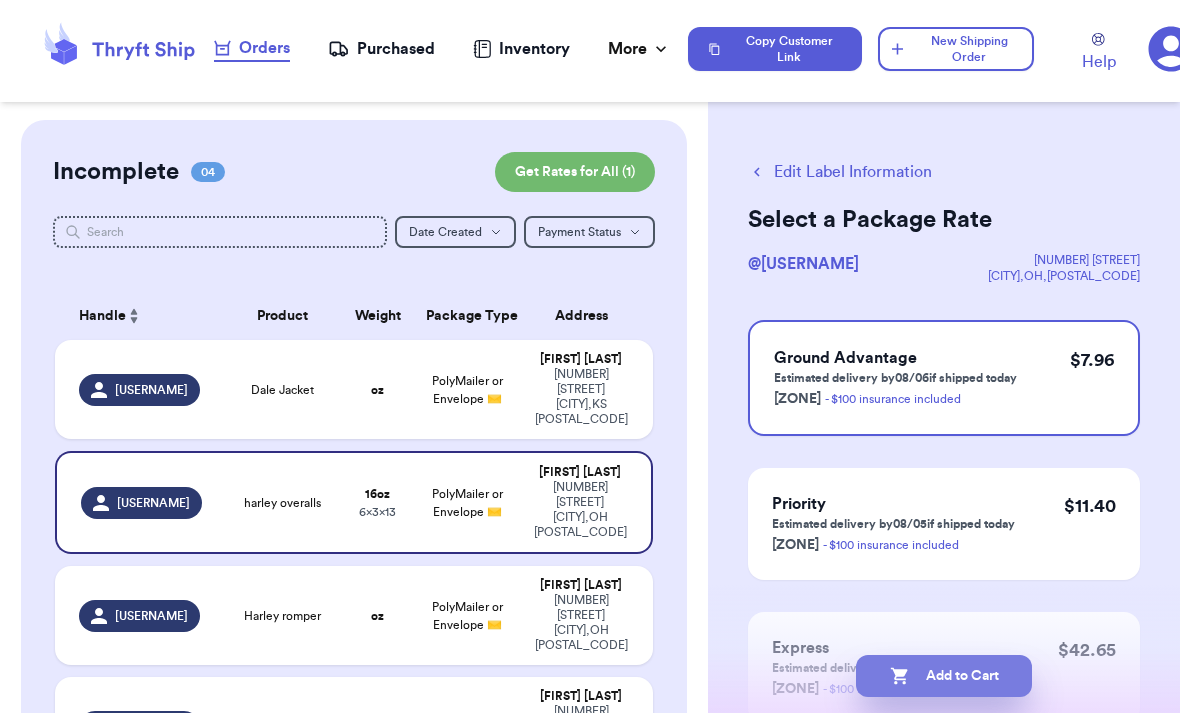 click on "Add to Cart" at bounding box center (944, 676) 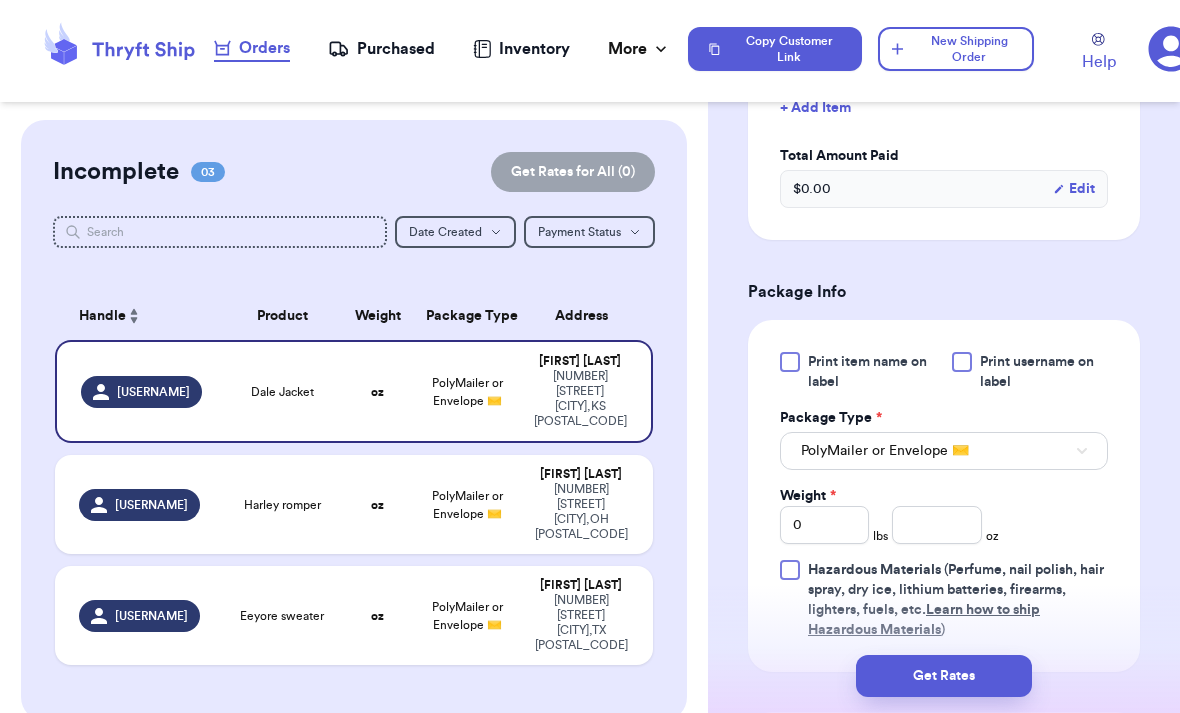 scroll, scrollTop: 703, scrollLeft: 0, axis: vertical 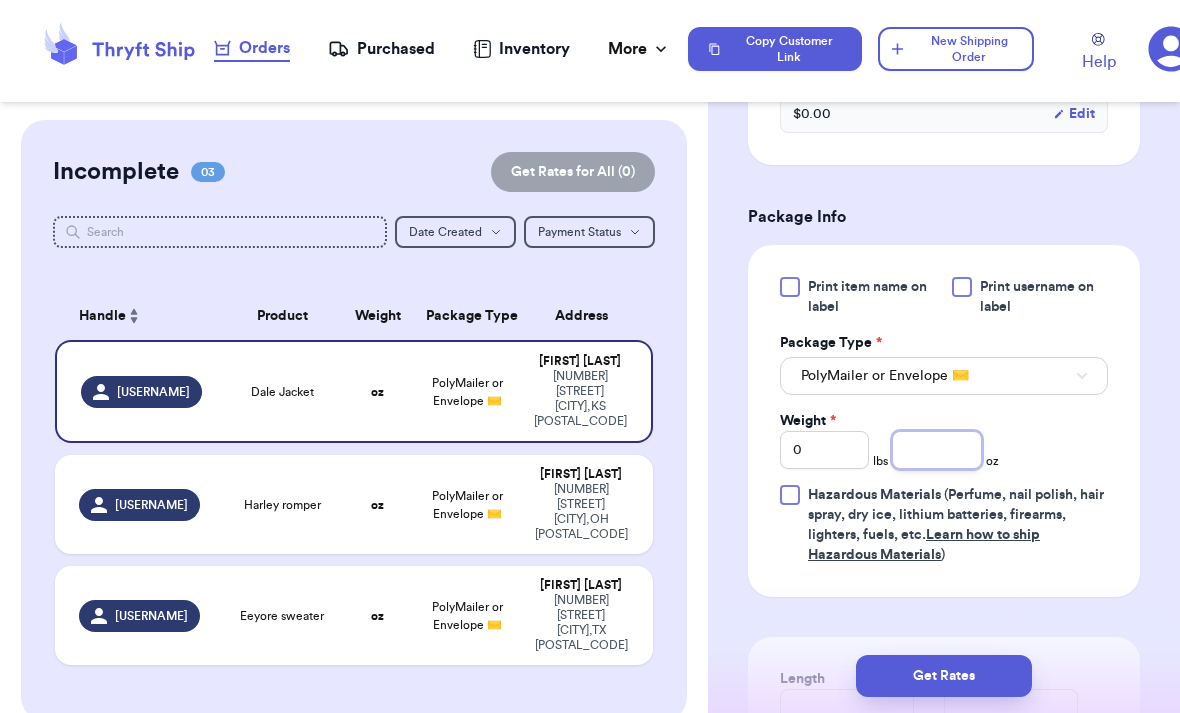click at bounding box center (936, 450) 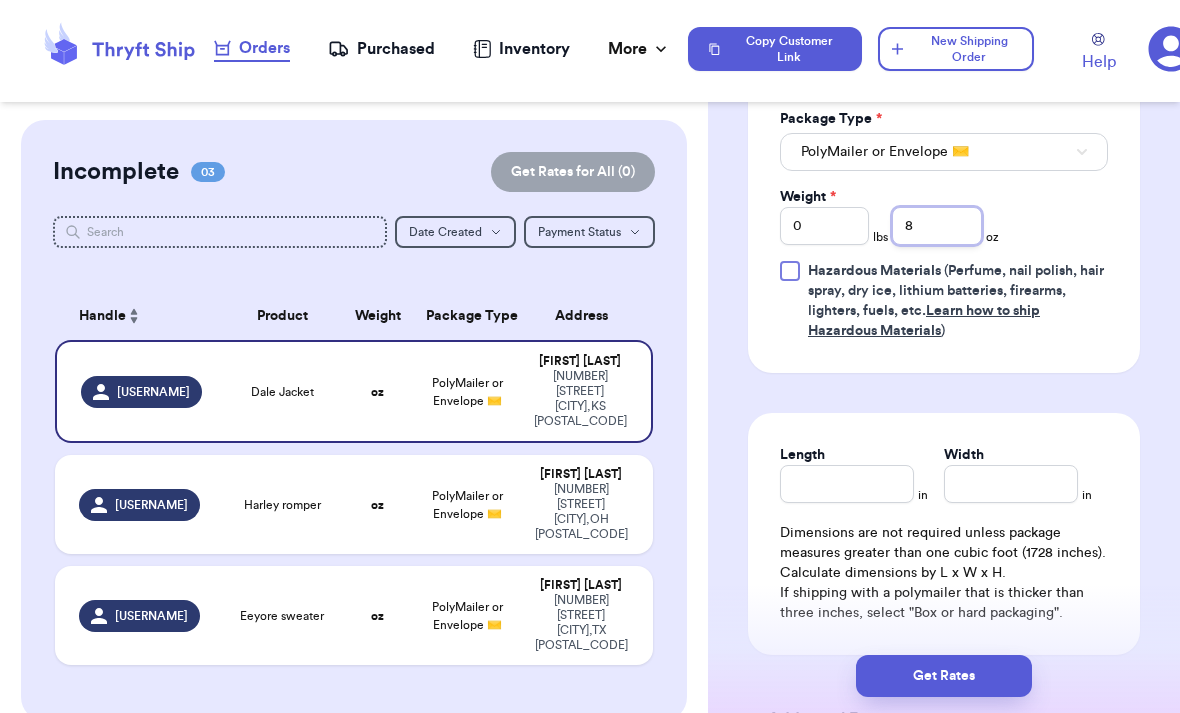 scroll, scrollTop: 927, scrollLeft: 0, axis: vertical 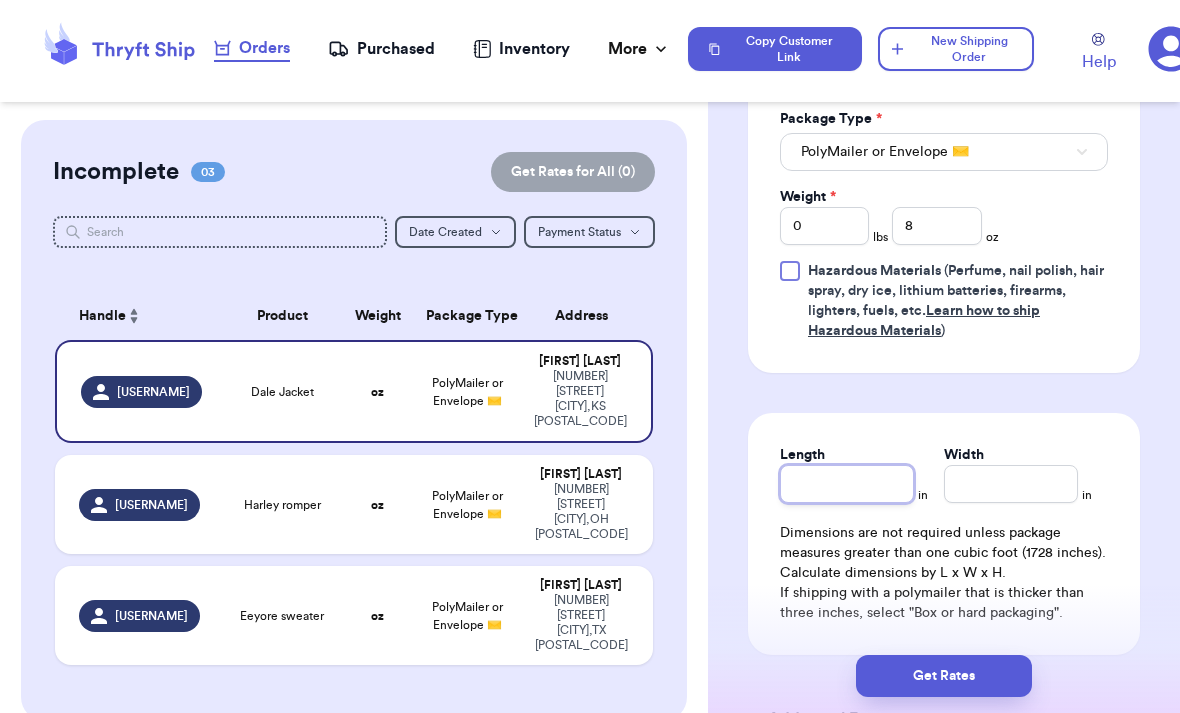 click on "Length" at bounding box center (847, 484) 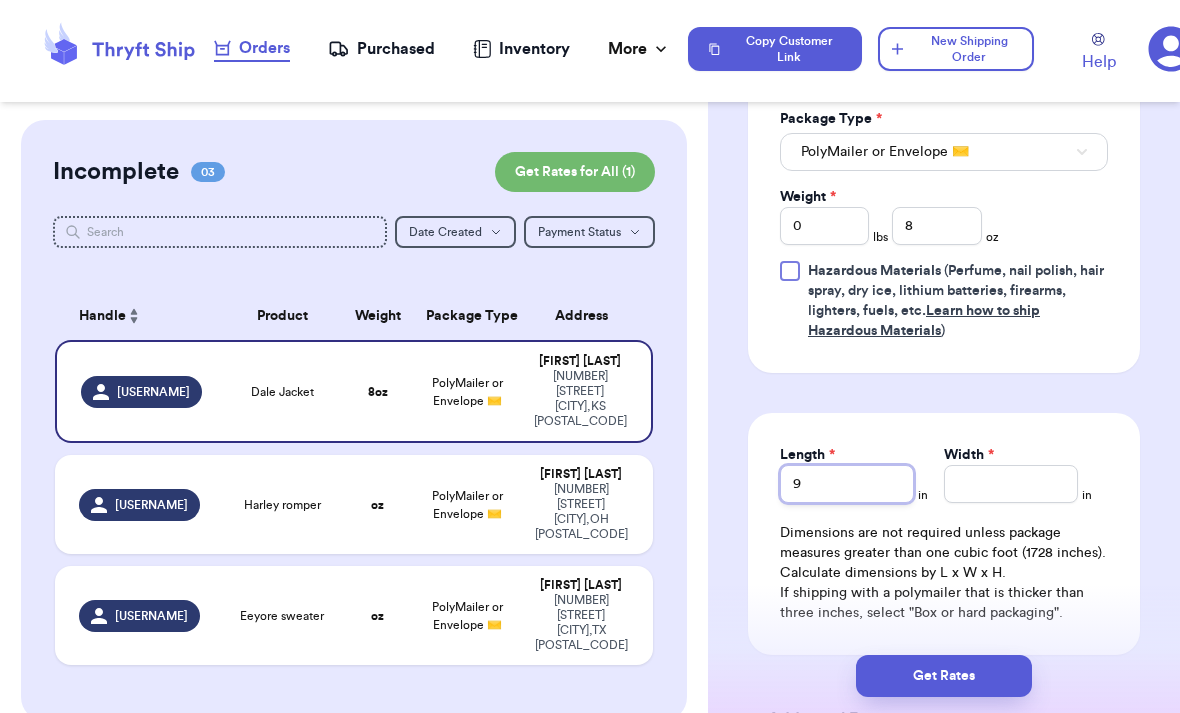 type on "9" 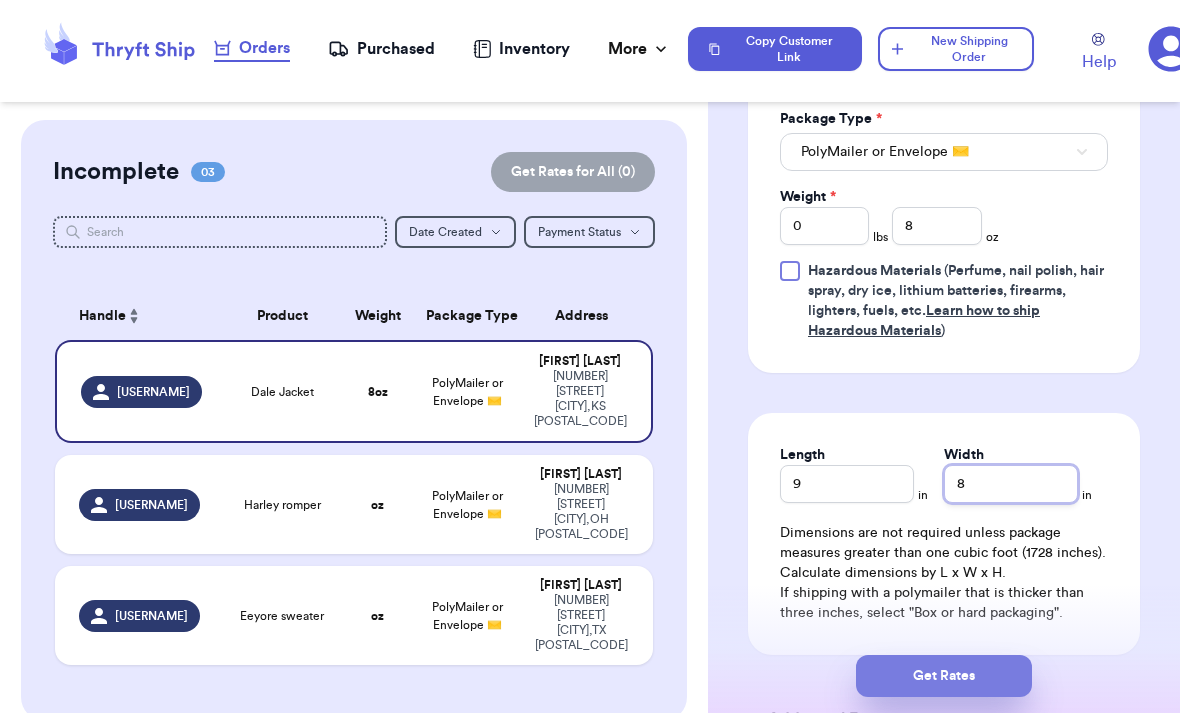 type on "8" 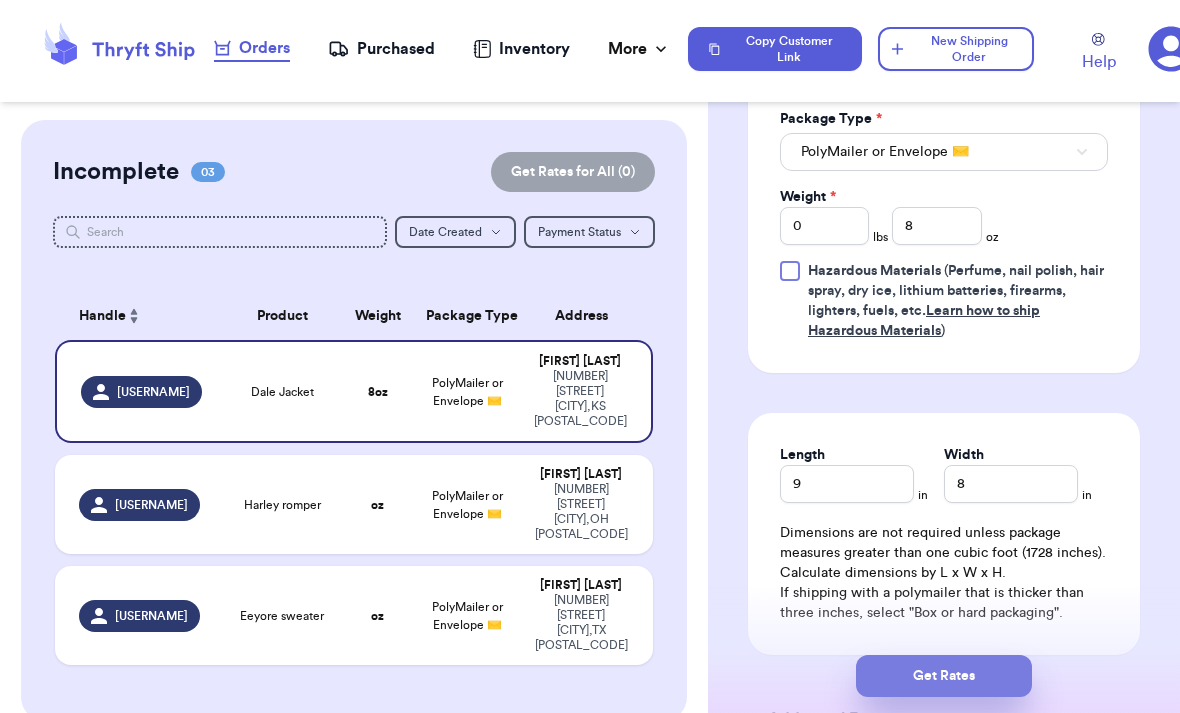 click on "Get Rates" at bounding box center (944, 676) 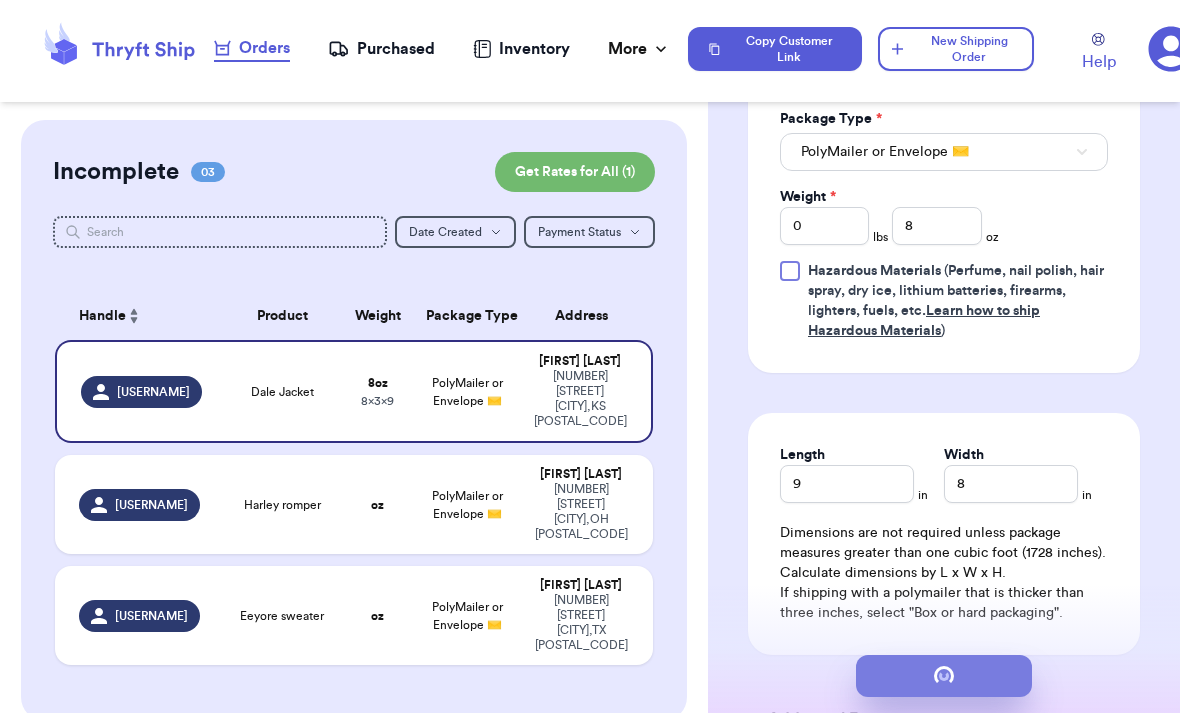 scroll, scrollTop: 0, scrollLeft: 0, axis: both 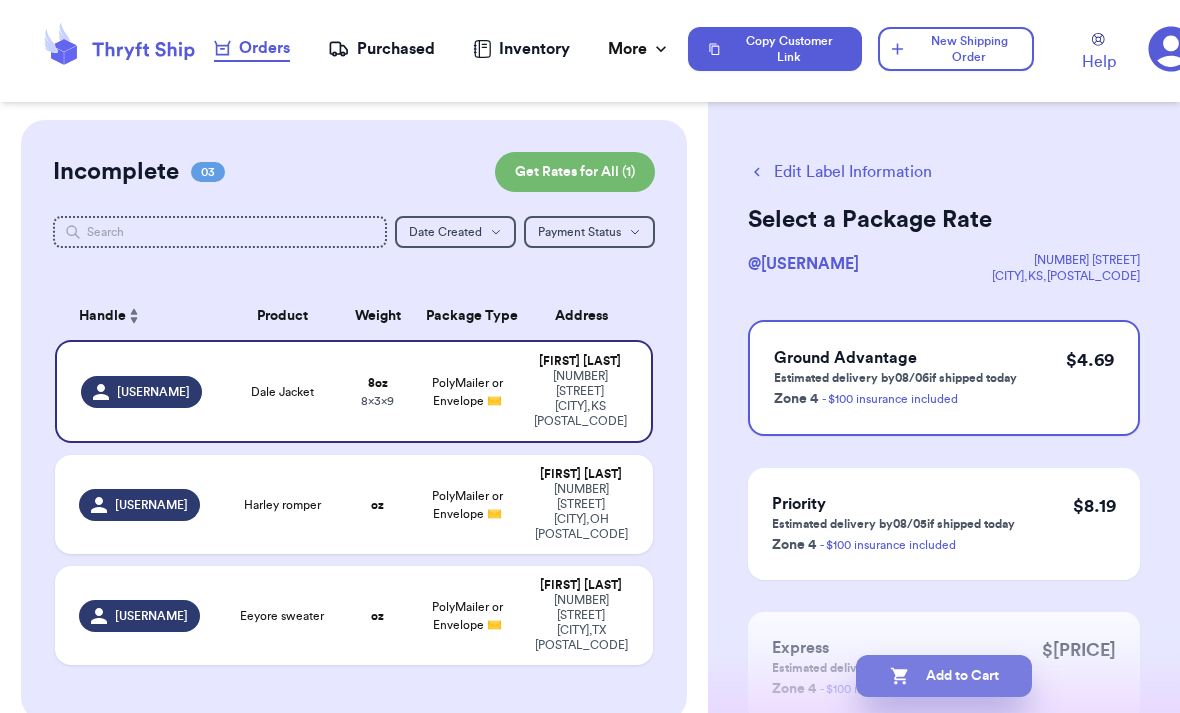 click on "Add to Cart" at bounding box center [944, 676] 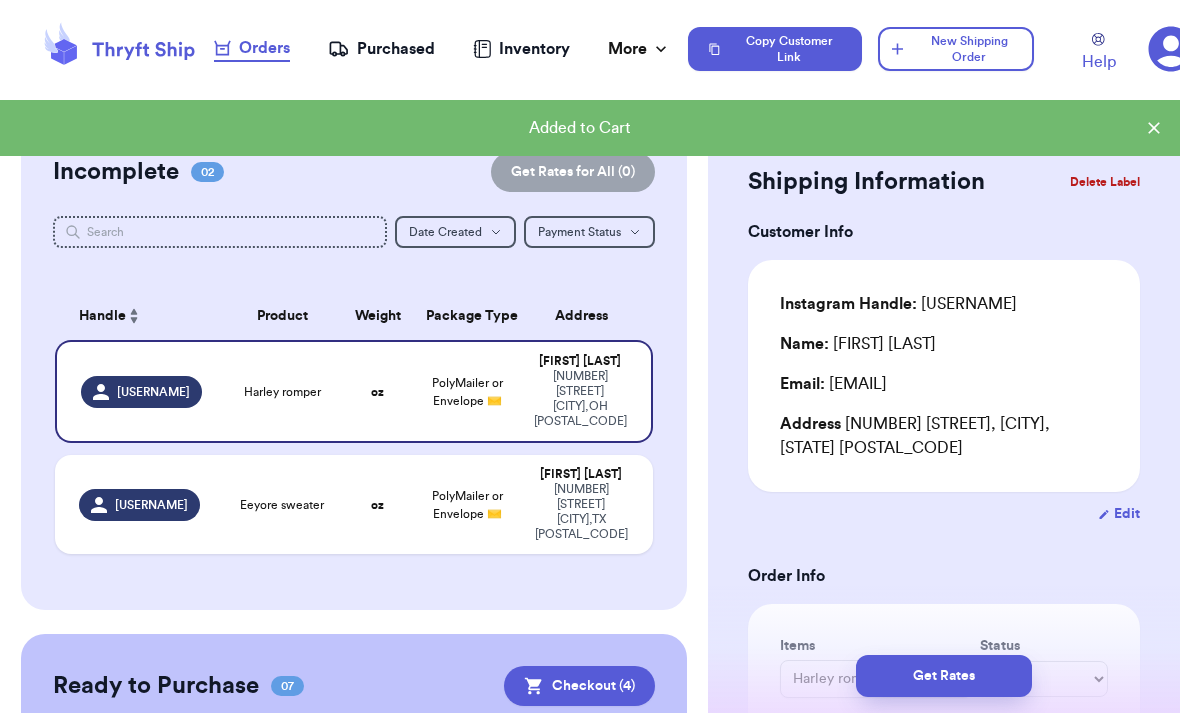 click on "Delete Label" at bounding box center [1105, 182] 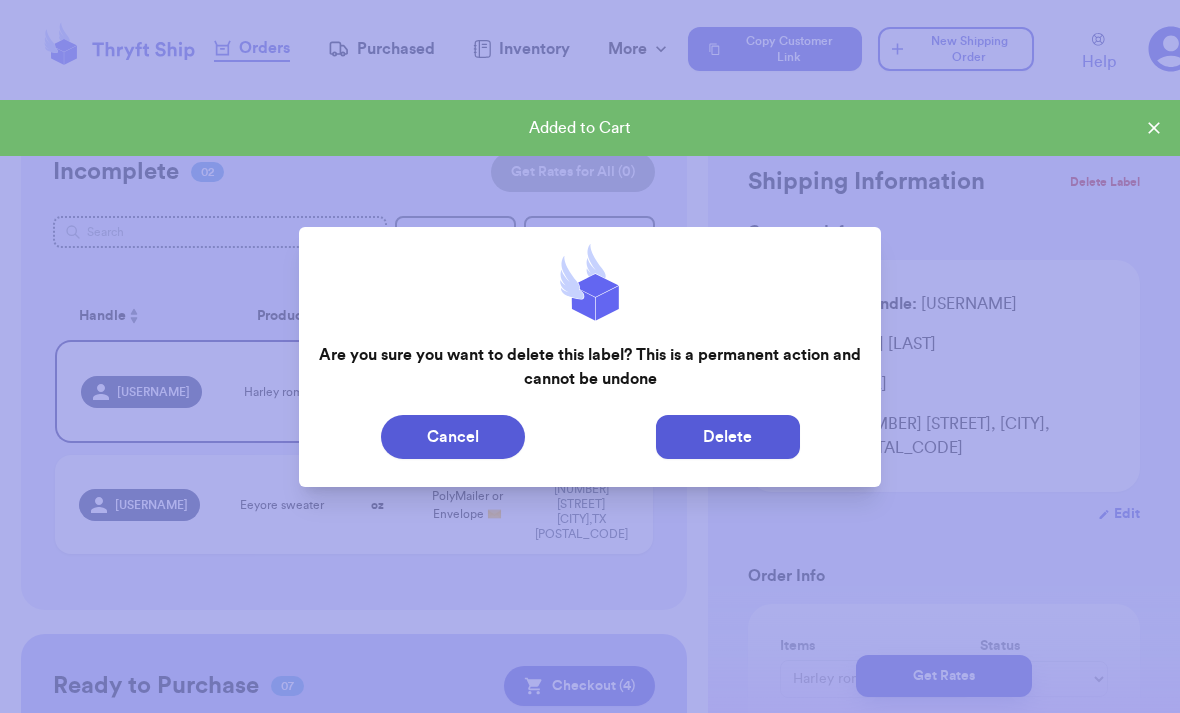click on "Delete" at bounding box center [728, 437] 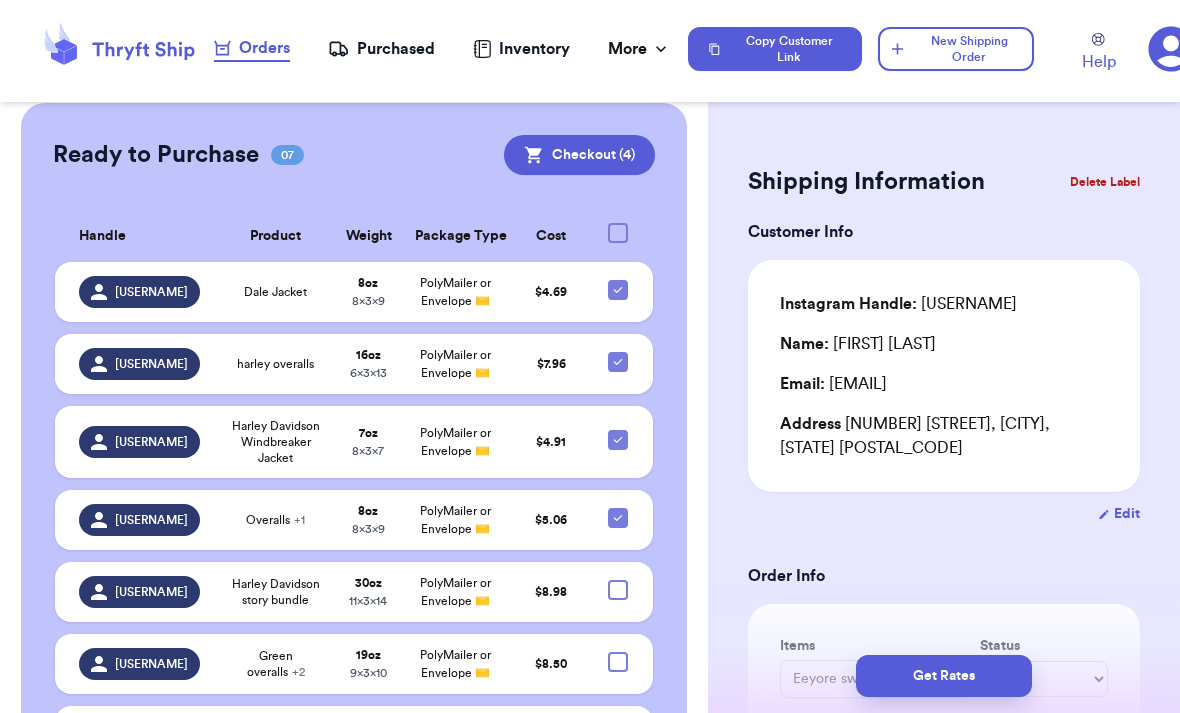 scroll, scrollTop: 422, scrollLeft: 0, axis: vertical 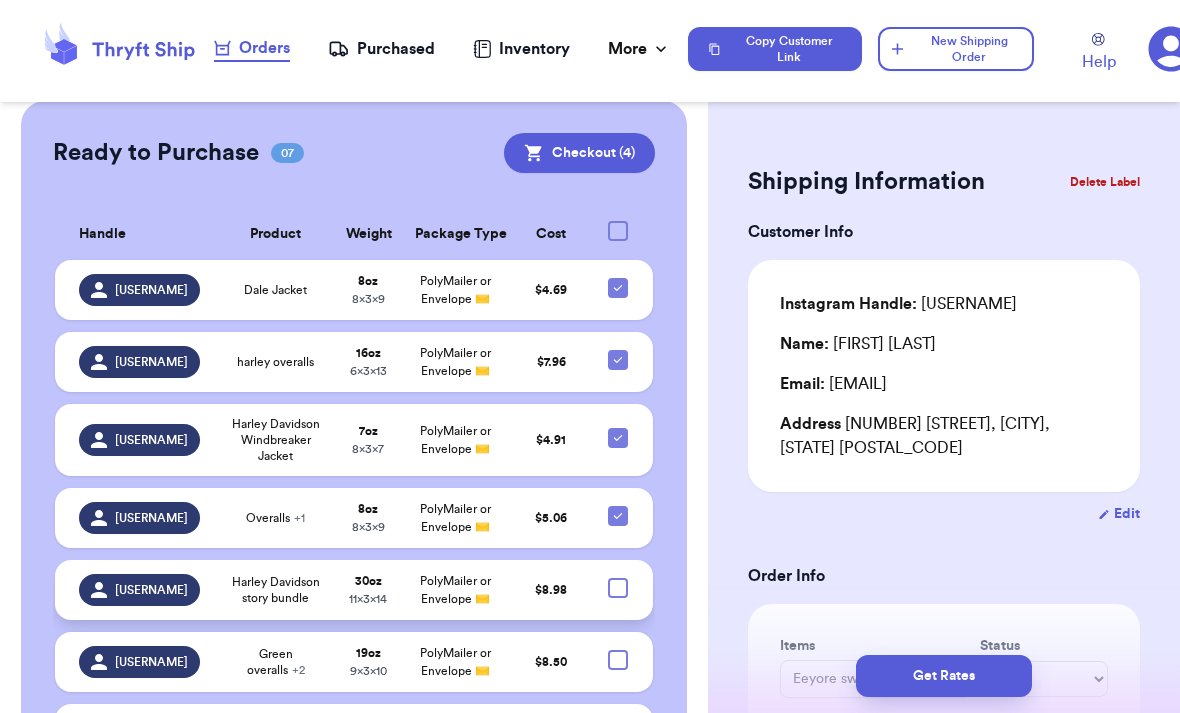 type 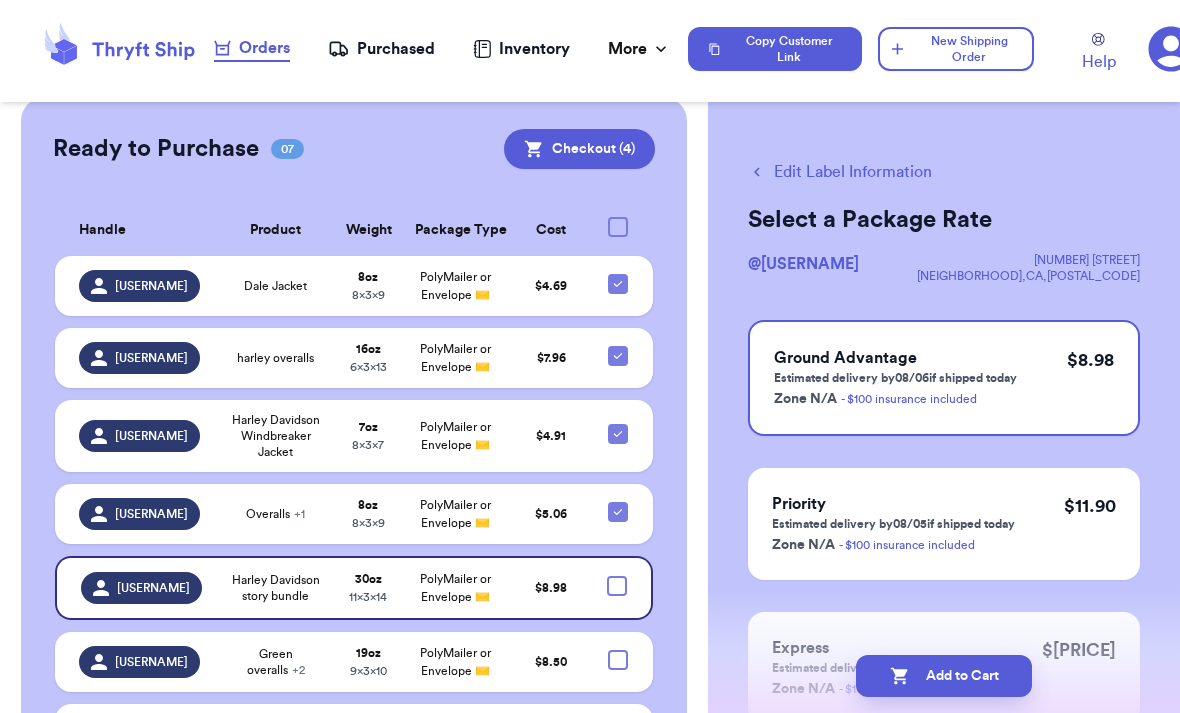click on "Edit Label Information" at bounding box center [840, 172] 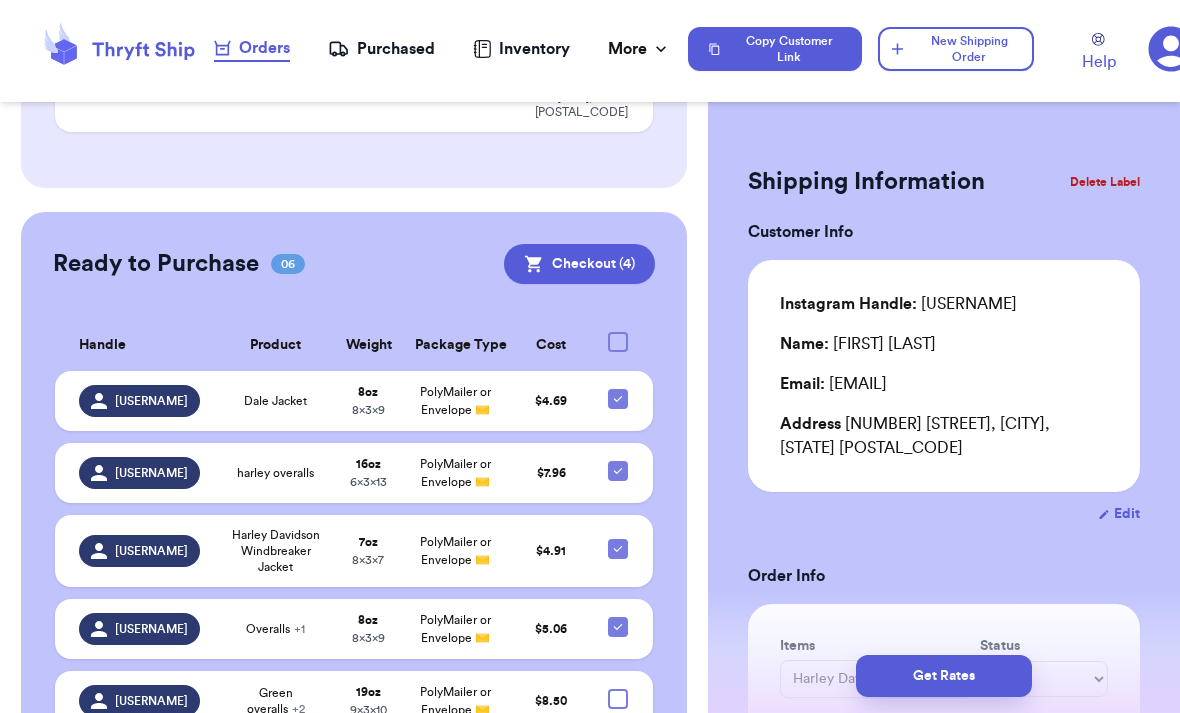 scroll, scrollTop: 0, scrollLeft: 0, axis: both 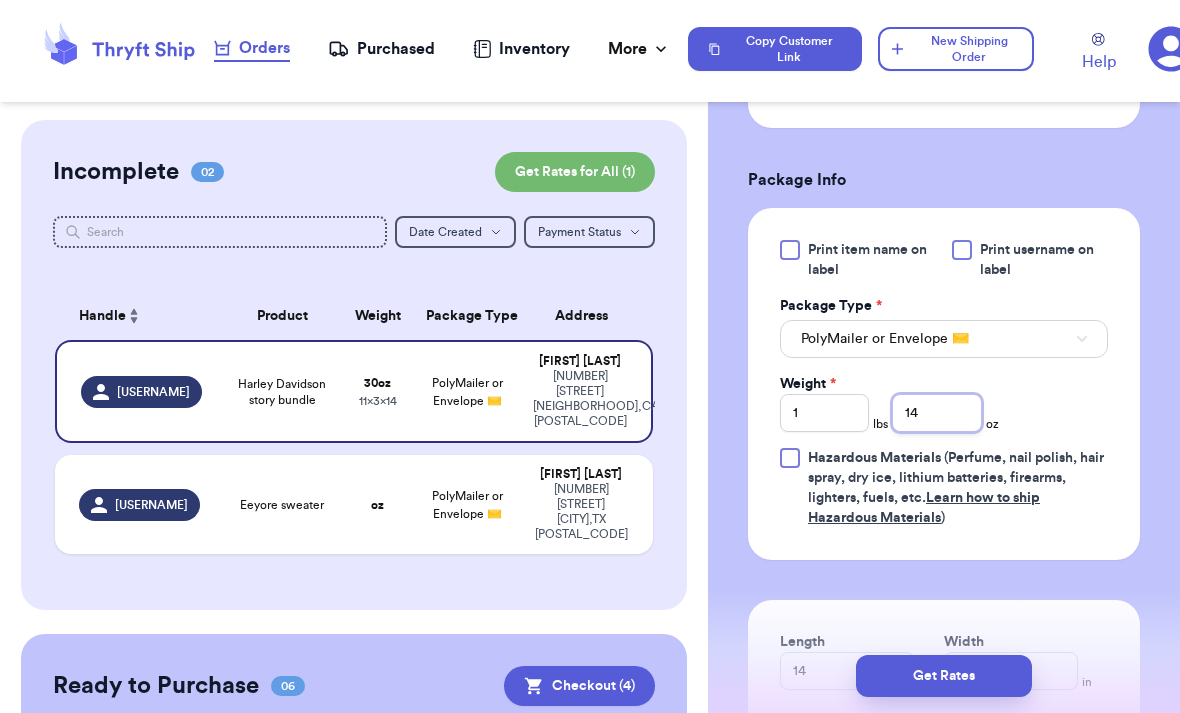 click on "Weight * [WEIGHT]" at bounding box center [889, 403] 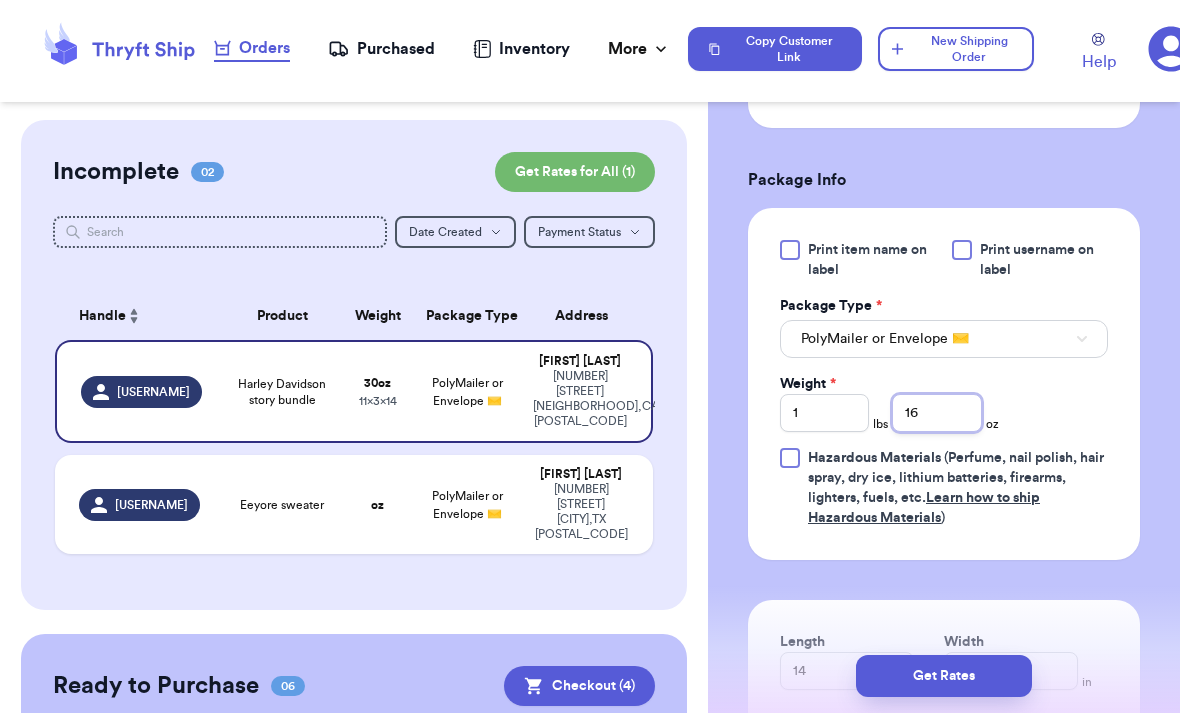 type on "16" 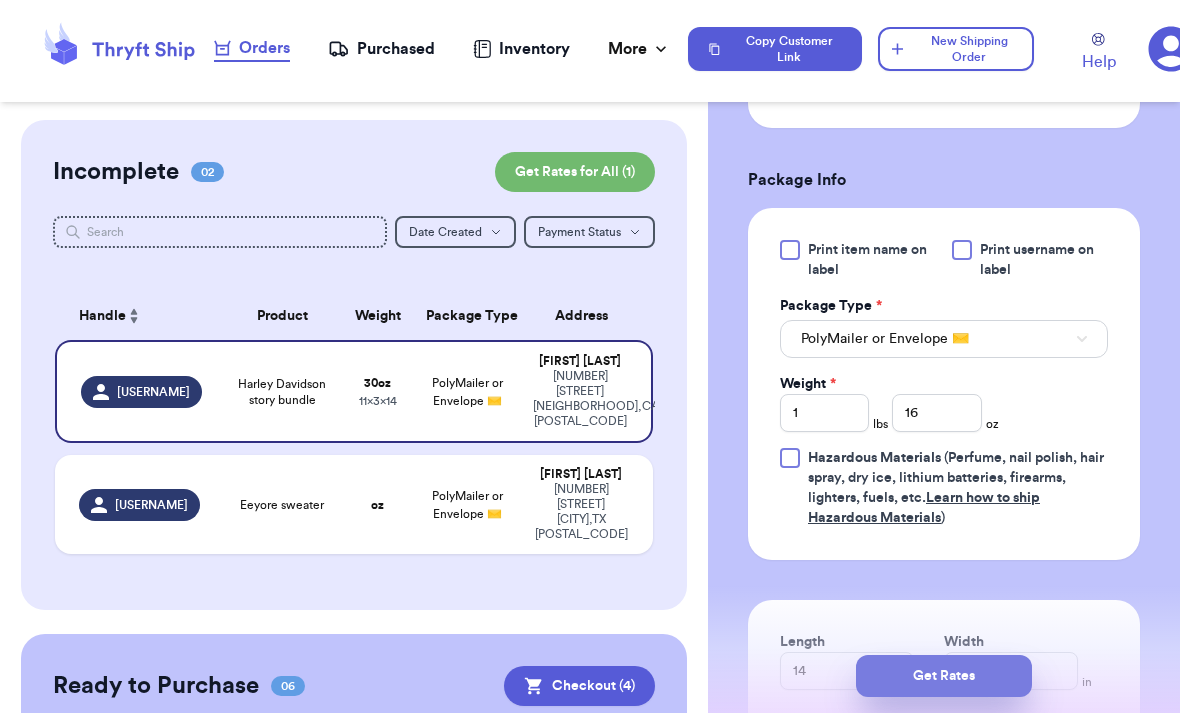 click on "Get Rates" at bounding box center [944, 676] 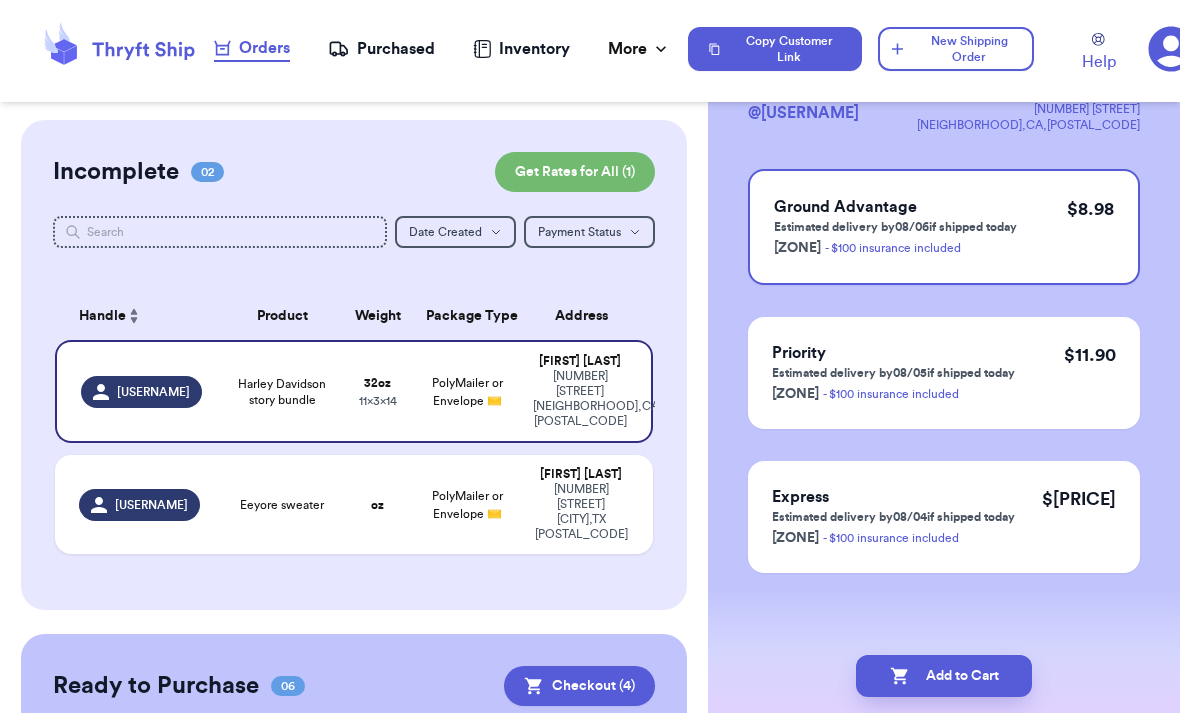 scroll, scrollTop: 0, scrollLeft: 0, axis: both 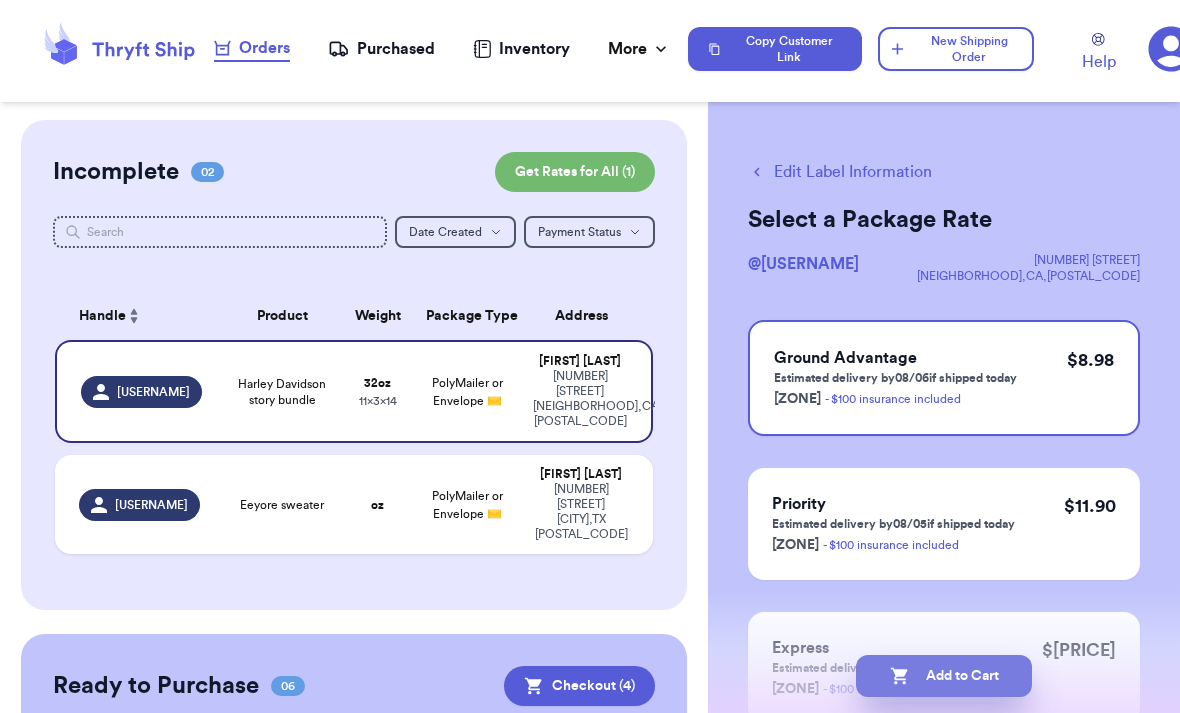 click on "Add to Cart" at bounding box center (944, 676) 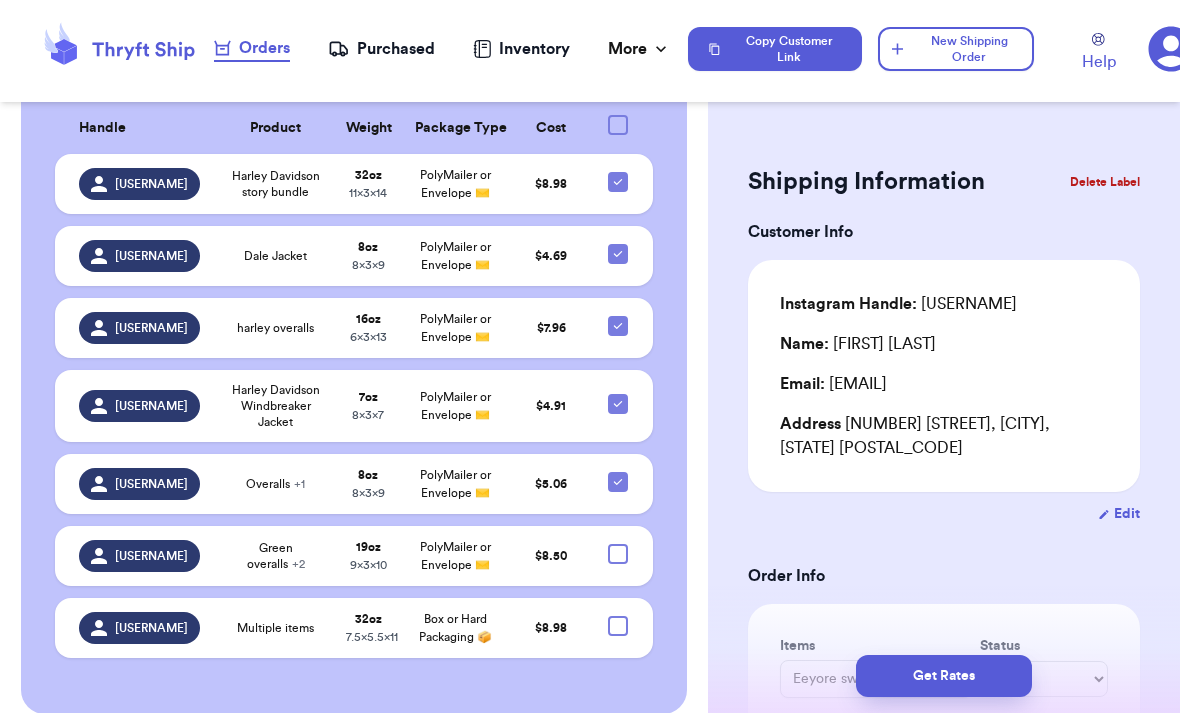 scroll, scrollTop: 527, scrollLeft: 0, axis: vertical 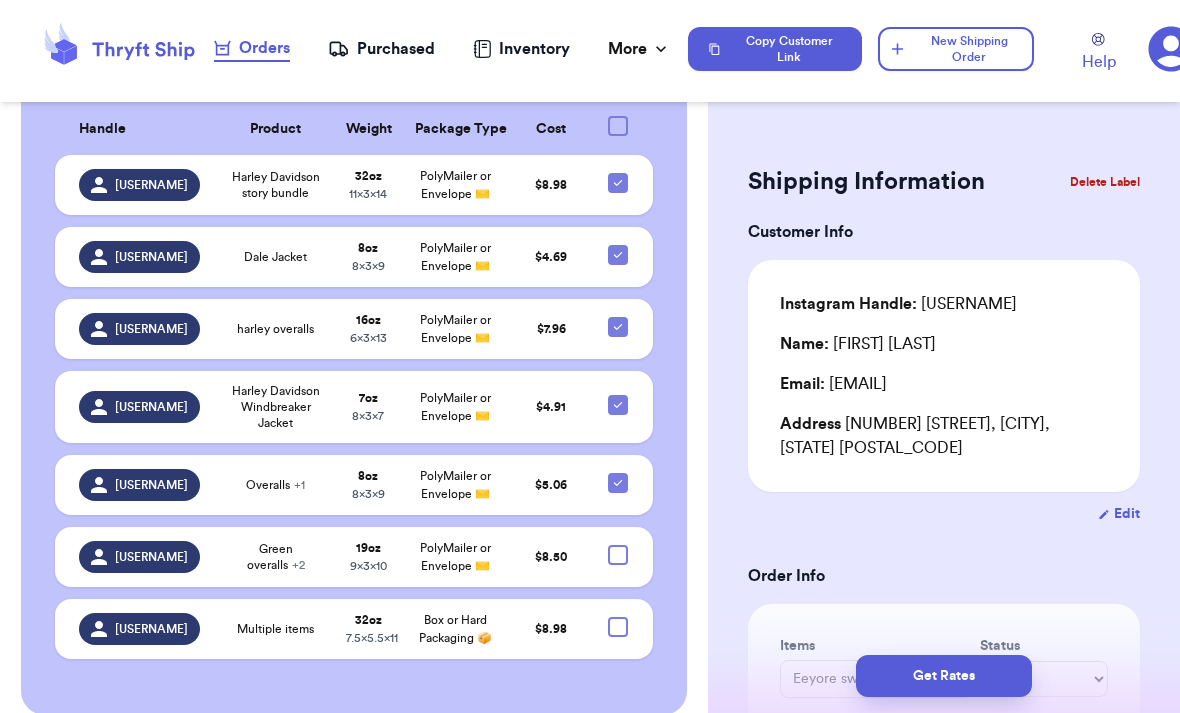 type 